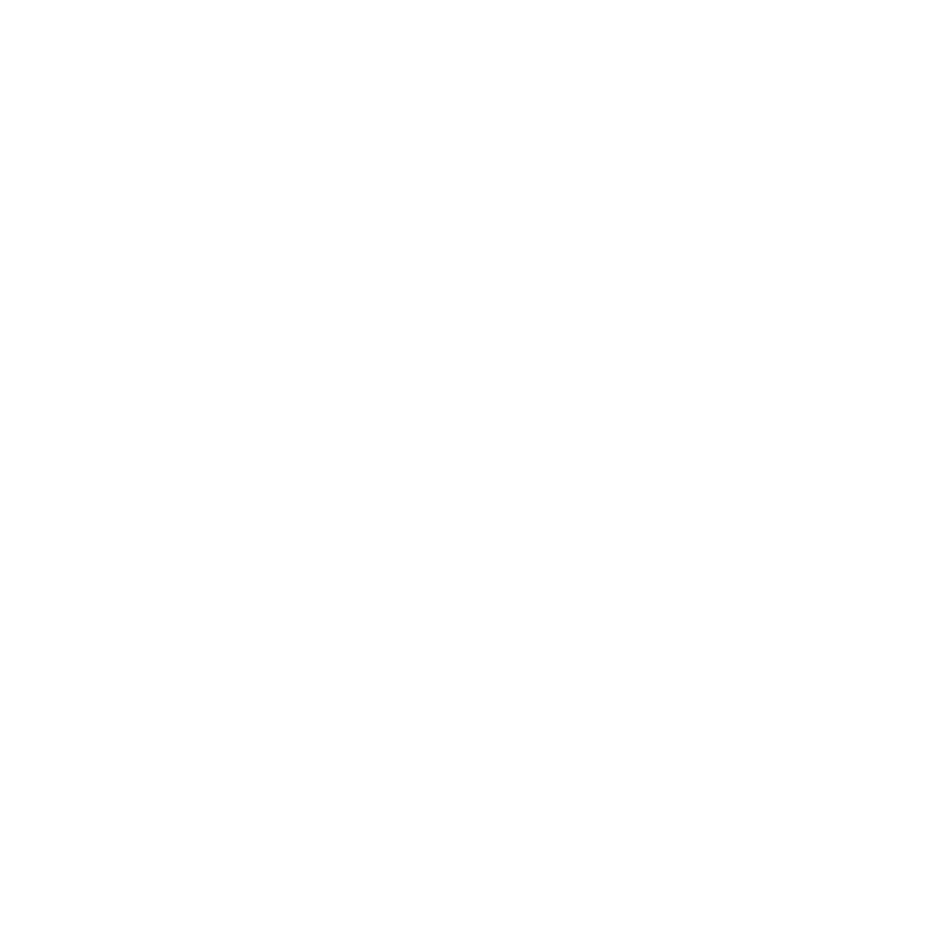 scroll, scrollTop: 0, scrollLeft: 0, axis: both 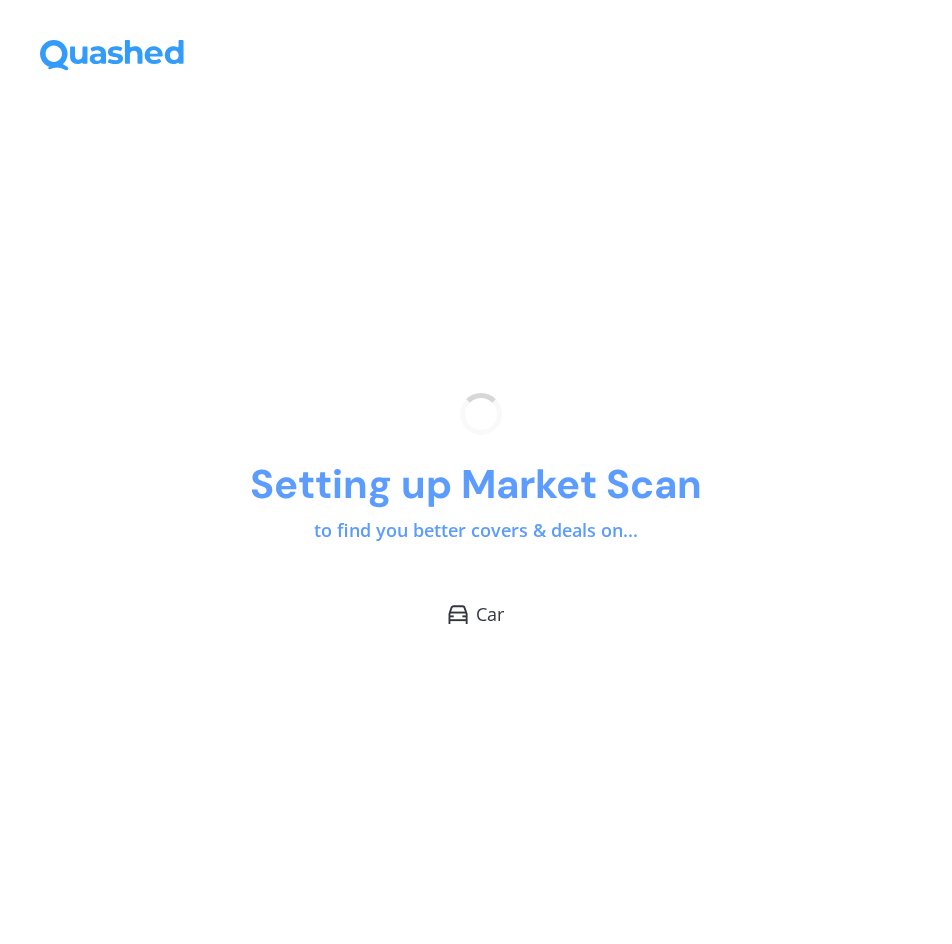 click on "Setting up Market Scan to find you better covers & deals on... Car" at bounding box center (476, 509) 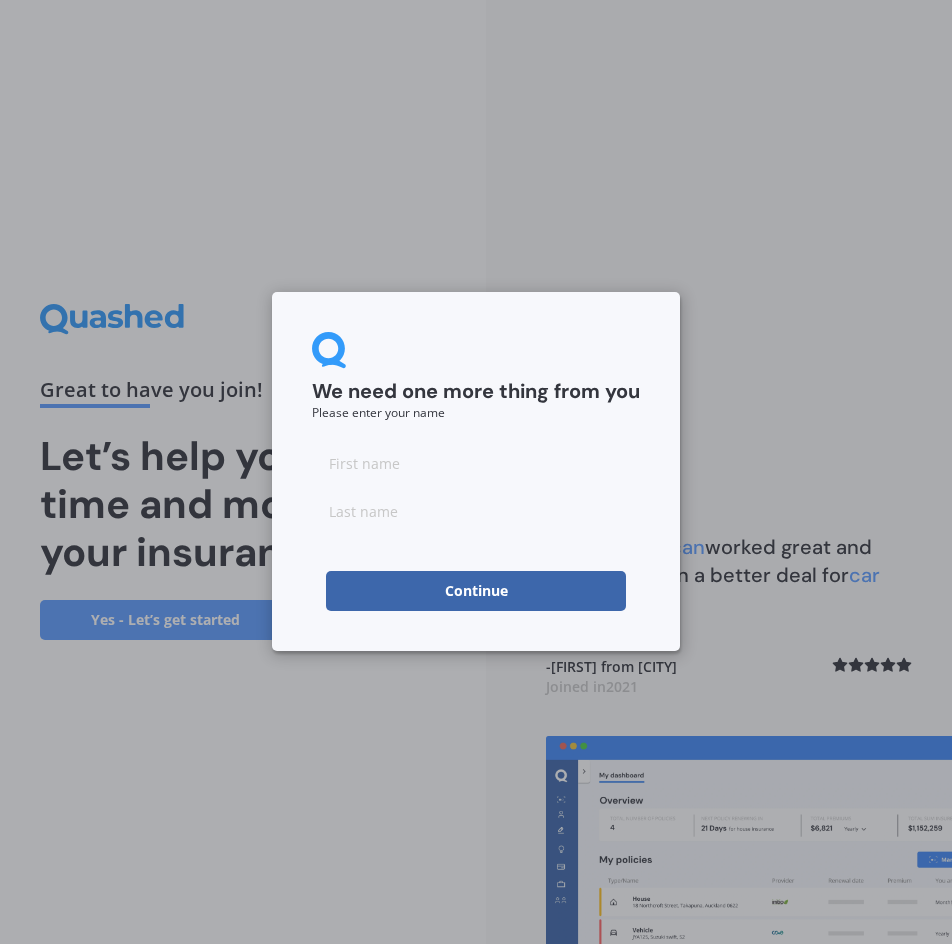 click at bounding box center (476, 463) 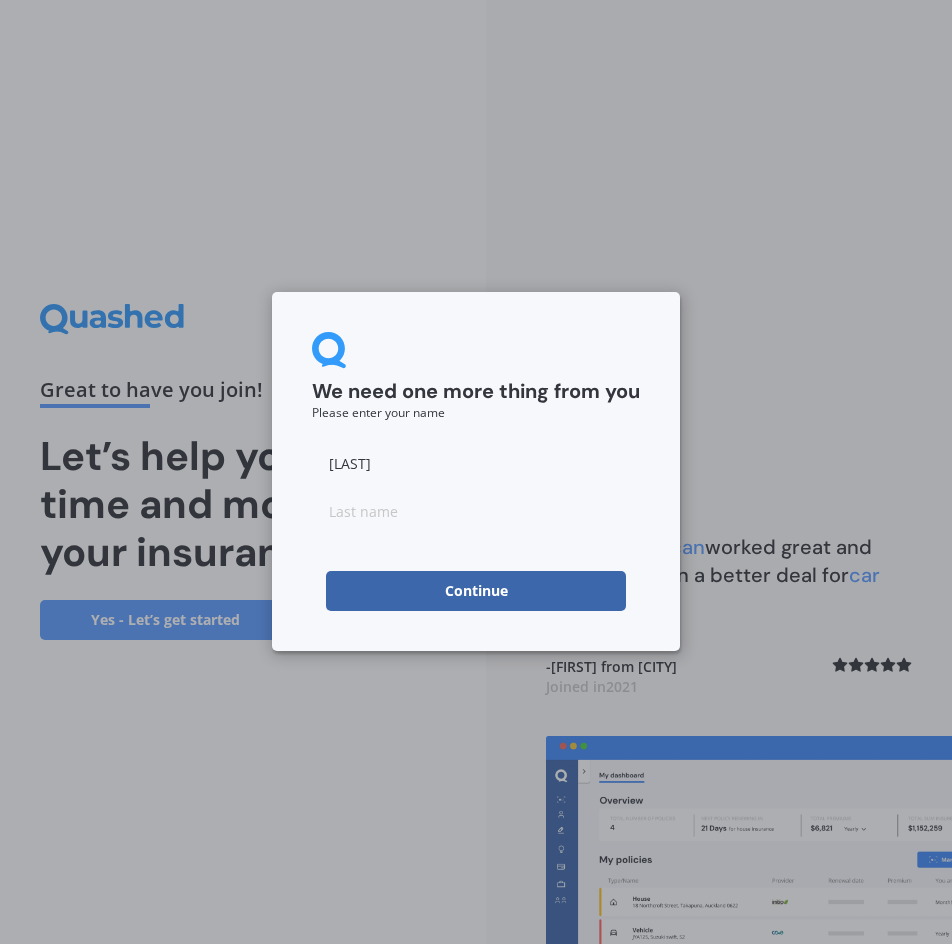 type on "[LAST]" 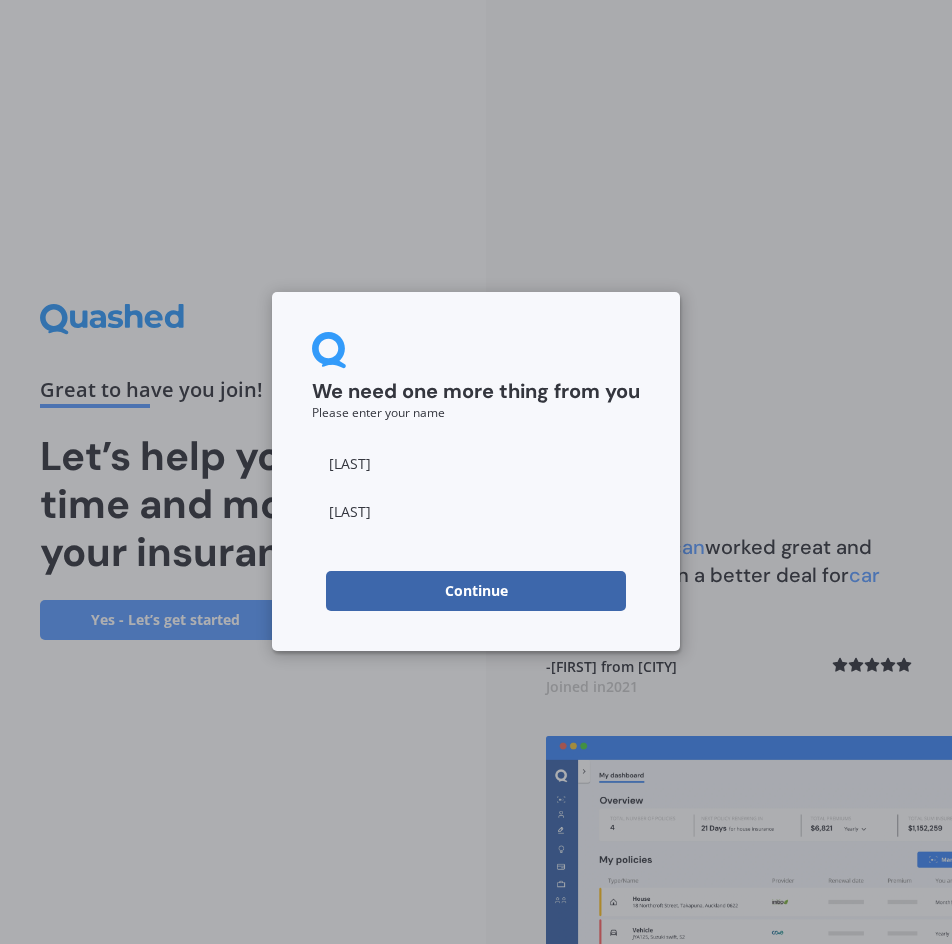 type on "[LAST]" 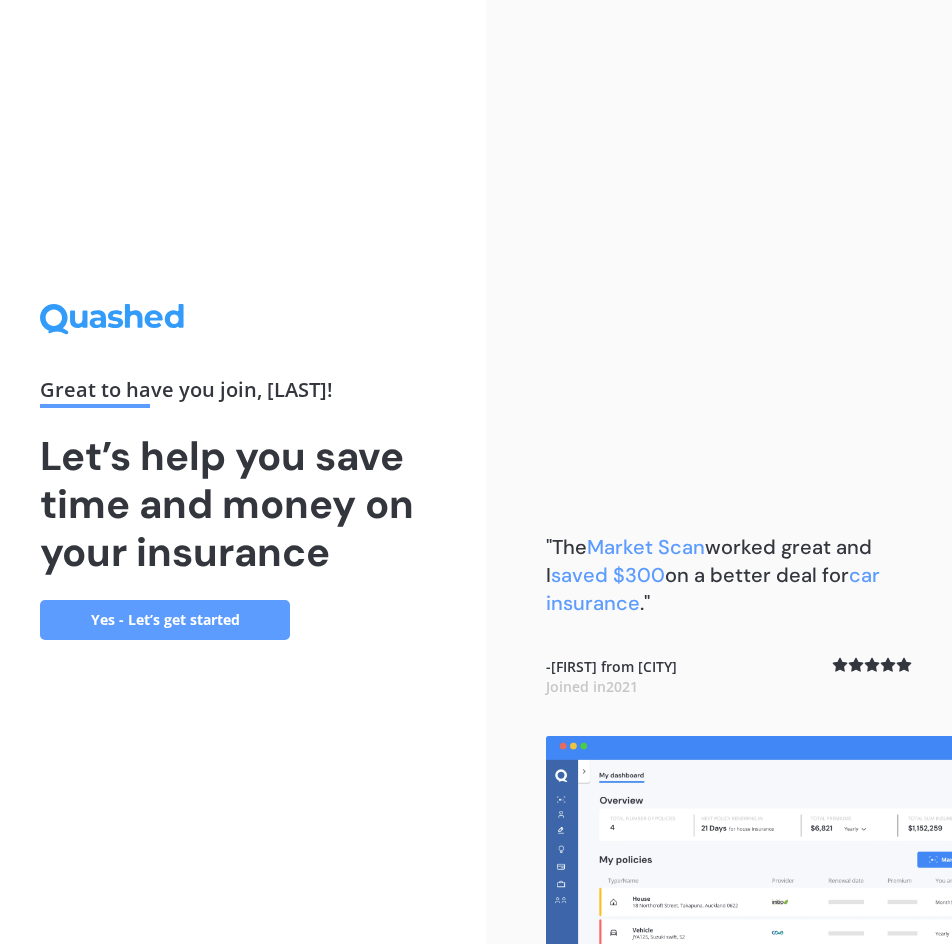 click on "Yes - Let’s get started" at bounding box center (165, 620) 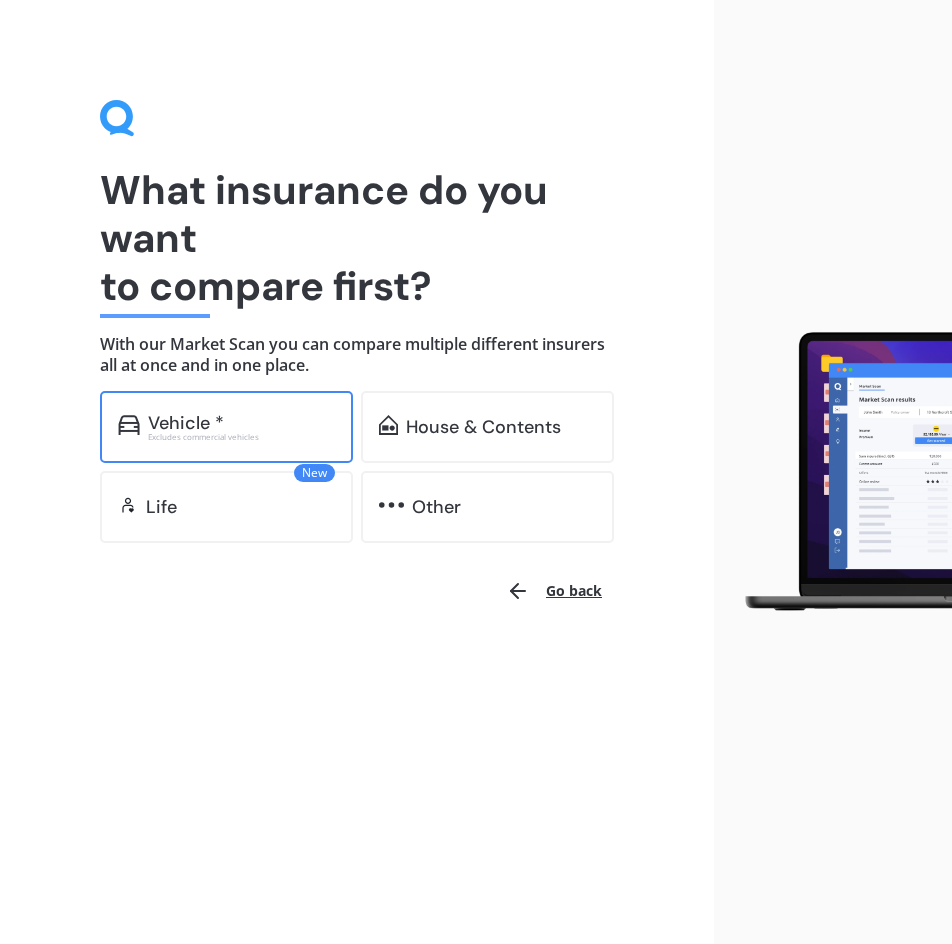 click on "Vehicle *" at bounding box center [241, 423] 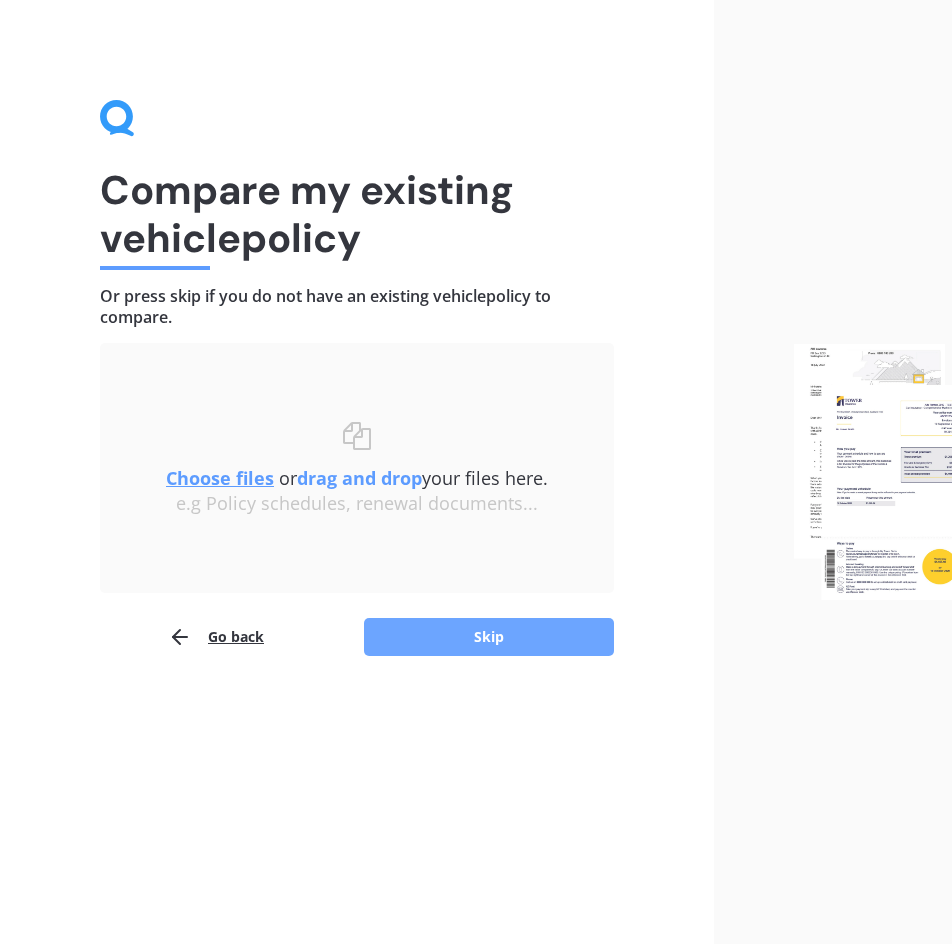 click on "Skip" at bounding box center [489, 637] 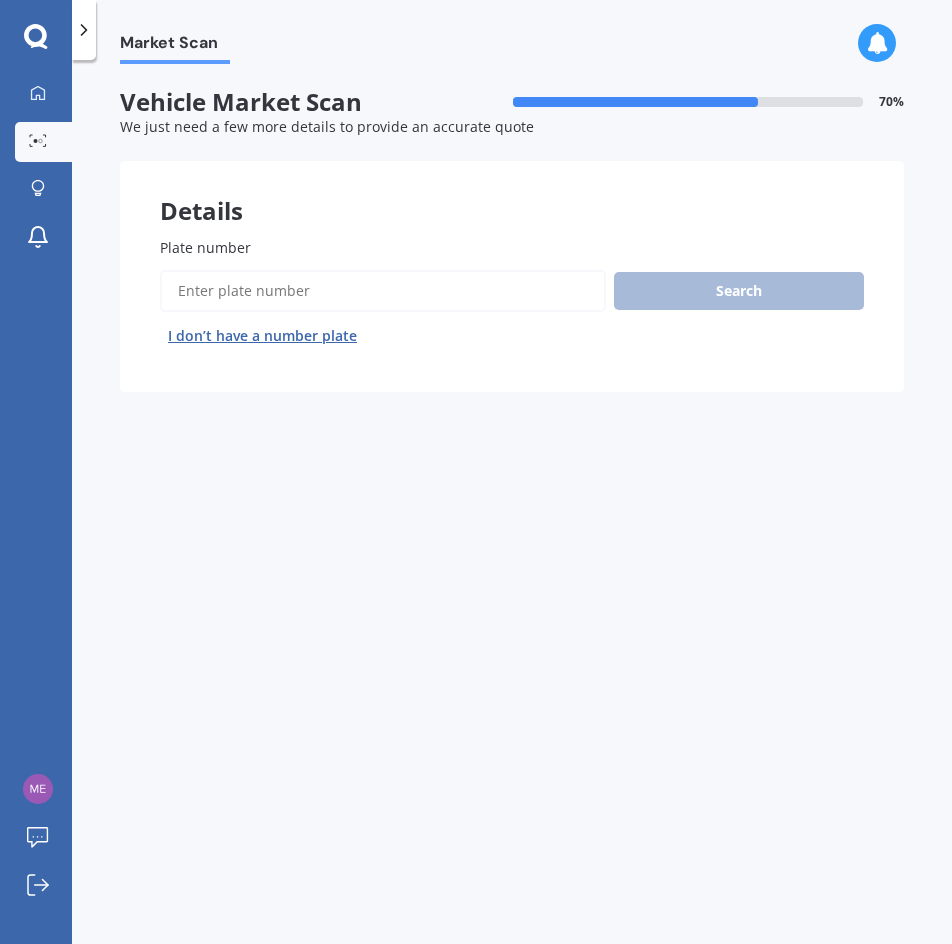 click on "I don’t have a number plate" at bounding box center [262, 336] 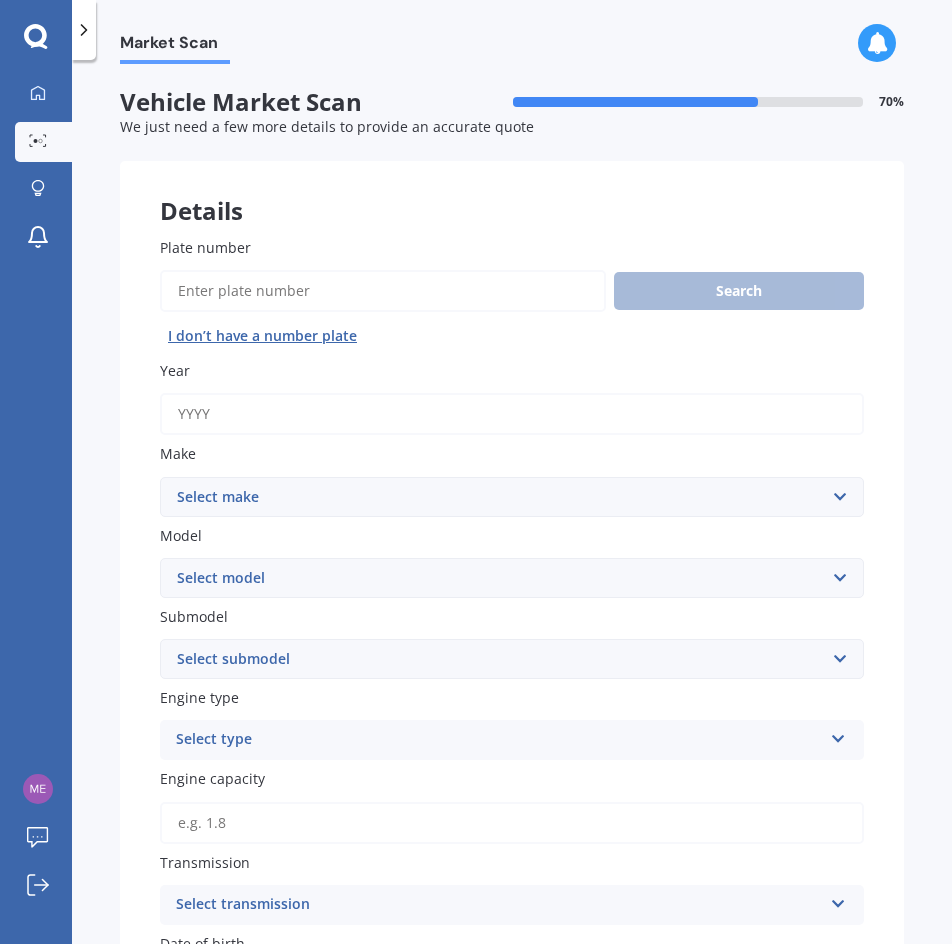 click on "Year" at bounding box center [512, 414] 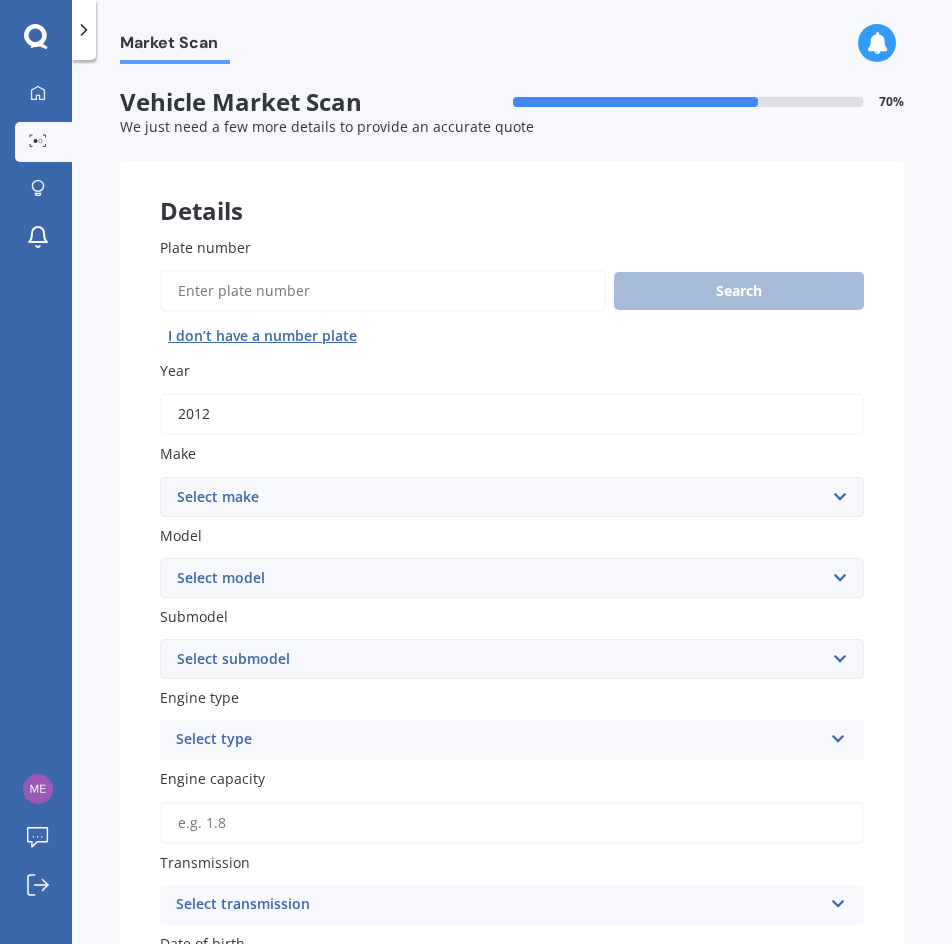 type on "2012" 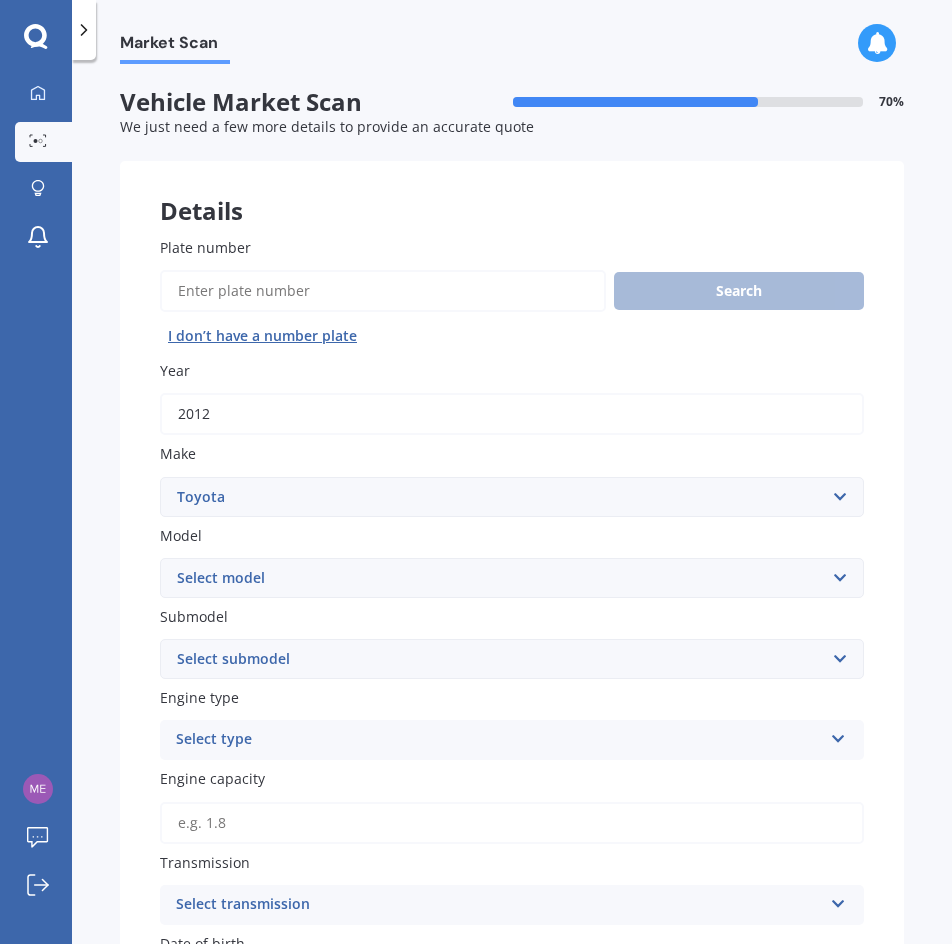 click on "Select make AC ALFA ROMEO ASTON MARTIN AUDI AUSTIN BEDFORD Bentley BMW BYD CADILLAC CAN-AM CHERY CHEVROLET CHRYSLER Citroen CRUISEAIR CUPRA DAEWOO DAIHATSU DAIMLER DAMON DIAHATSU DODGE EXOCET FACTORY FIVE FERRARI FIAT Fiord FLEETWOOD FORD FOTON FRASER GEELY GENESIS GEORGIE BOY GMC GREAT WALL GWM HAVAL HILLMAN HINO HOLDEN HOLIDAY RAMBLER HONDA HUMMER HYUNDAI INFINITI ISUZU IVECO JAC JAECOO JAGUAR JEEP KGM KIA LADA LAMBORGHINI LANCIA LANDROVER LDV LEAPMOTOR LEXUS LINCOLN LOTUS LUNAR M.G M.G. MAHINDRA MASERATI MAZDA MCLAREN MERCEDES AMG Mercedes Benz MERCEDES-AMG MERCURY MINI Mitsubishi MORGAN MORRIS NEWMAR Nissan OMODA OPEL OXFORD PEUGEOT Plymouth Polestar PONTIAC PORSCHE PROTON RAM Range Rover Rayne RENAULT ROLLS ROYCE ROVER SAAB SATURN SEAT SHELBY SKODA SMART SSANGYONG SUBARU SUZUKI TATA TESLA TIFFIN Toyota TRIUMPH TVR Vauxhall VOLKSWAGEN VOLVO WESTFIELD WINNEBAGO ZX" at bounding box center (512, 497) 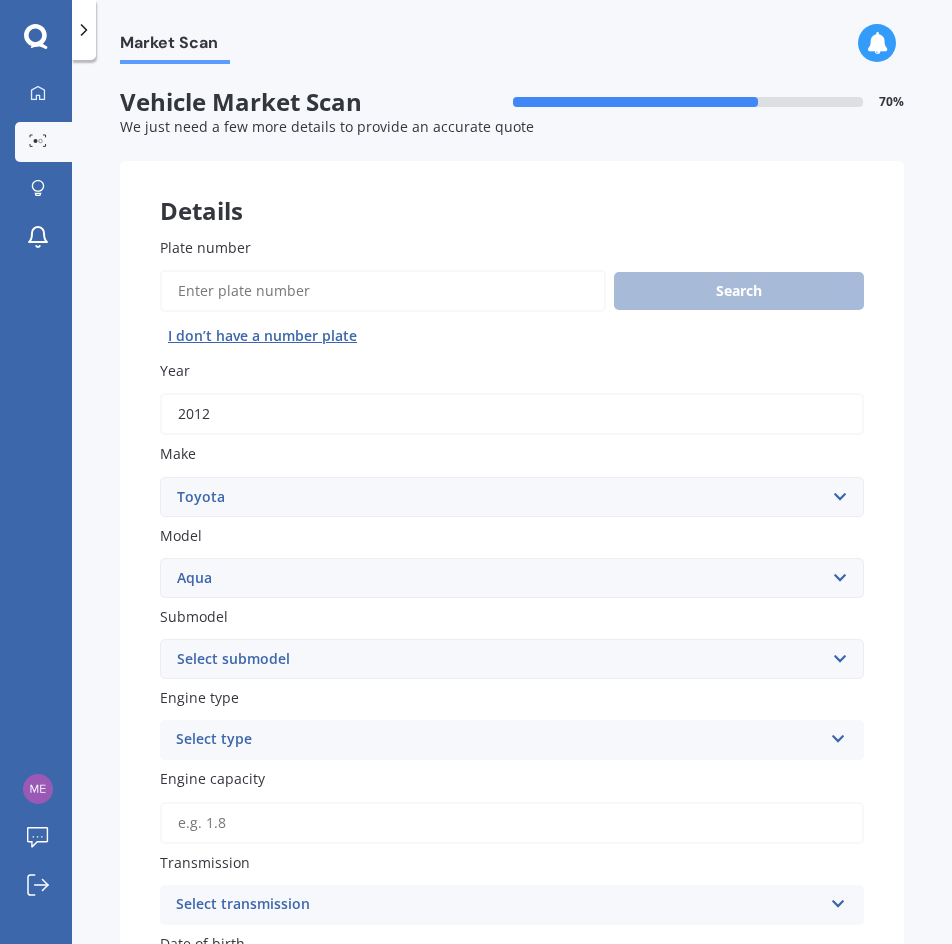 click on "Select model 4 Runner 86 Allex Allion Alphard Altezza Aqua Aristo Aurion Auris Avalon Avensis AYGO bB Belta Blade Blizzard 4WD Brevis Bundera 4WD C-HR Caldina Cami Camry Carib Carina Cavalier Celica Celsior Century Ceres Chaser Coaster Corolla Corona Corsa Cressida Cresta Crown Curren Cynos Deliboy Duet Dyna Echo Esquire Estima FJ Fortuner Funcargo Gaia Gracia Grande Granvia Harrier Hiace Highlander HILUX Ipsum iQ Isis IST Kluger Landcruiser LANDCRUISER PRADO Levin Liteace Marino Mark 2 Mark X Mirai MR-S MR2 Nadia Noah Nova Opa Paseo Passo Pixis Platz Porte Premio Previa MPV Prius Probox Progres Qualis Ractis RAIZE Raum RAV-4 Regius Van Runx Rush Sai Scepter Sera Sienta Soarer Spacio Spade Sprinter Starlet Succeed Supra Surf Tank Tarago Tercel Townace Toyo-ace Trueno Tundra Vanguard Vellfire Verossa Vienta Vista Vitz Voltz Voxy Will Windom Wish Yaris" at bounding box center [512, 578] 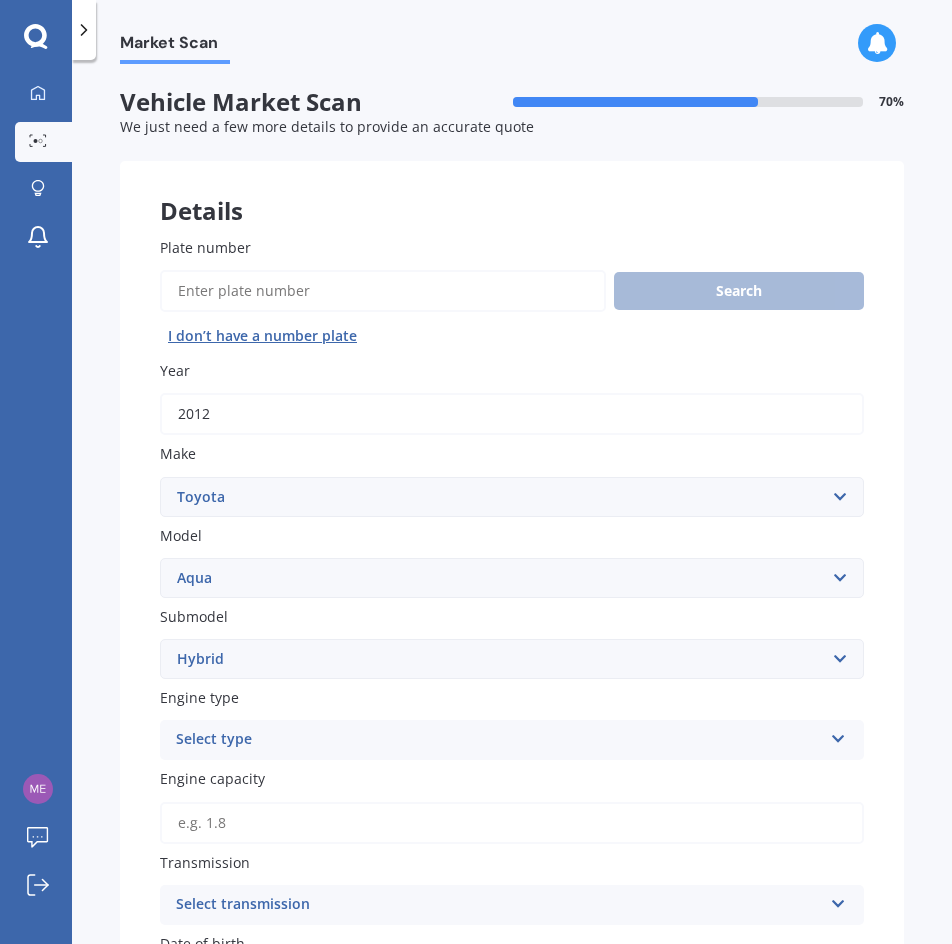 click on "Select submodel Hatchback Hybrid" at bounding box center [512, 659] 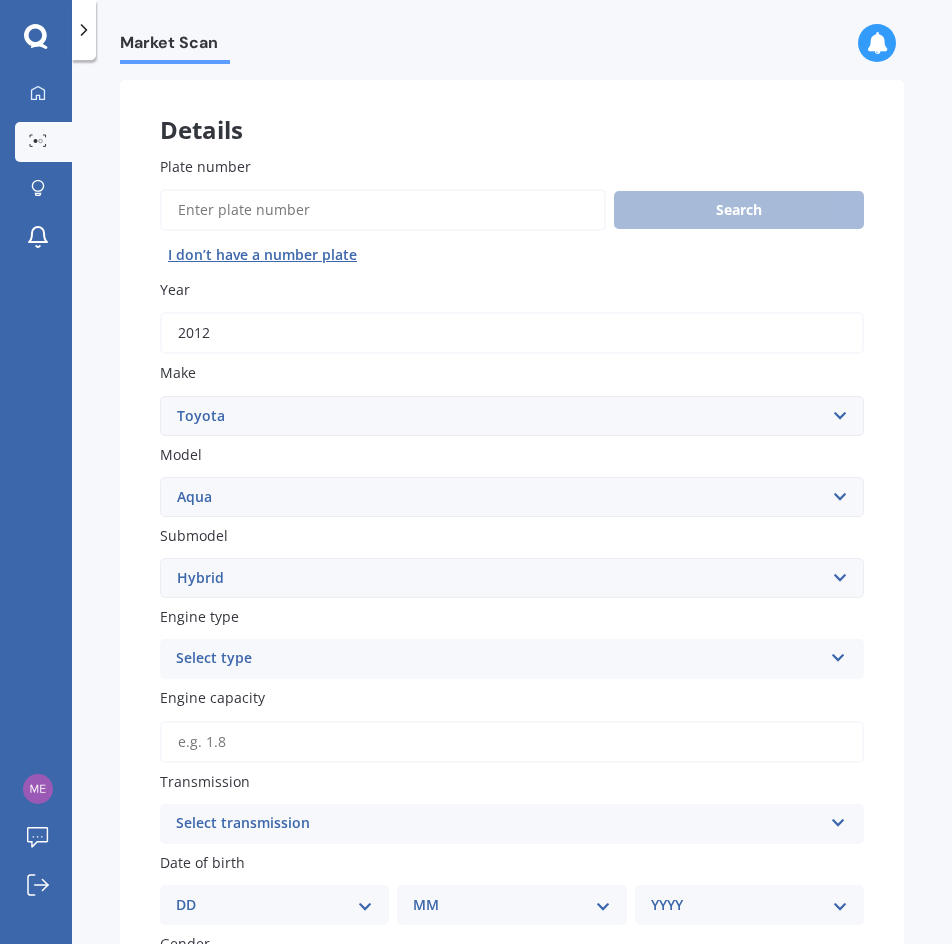 scroll, scrollTop: 200, scrollLeft: 0, axis: vertical 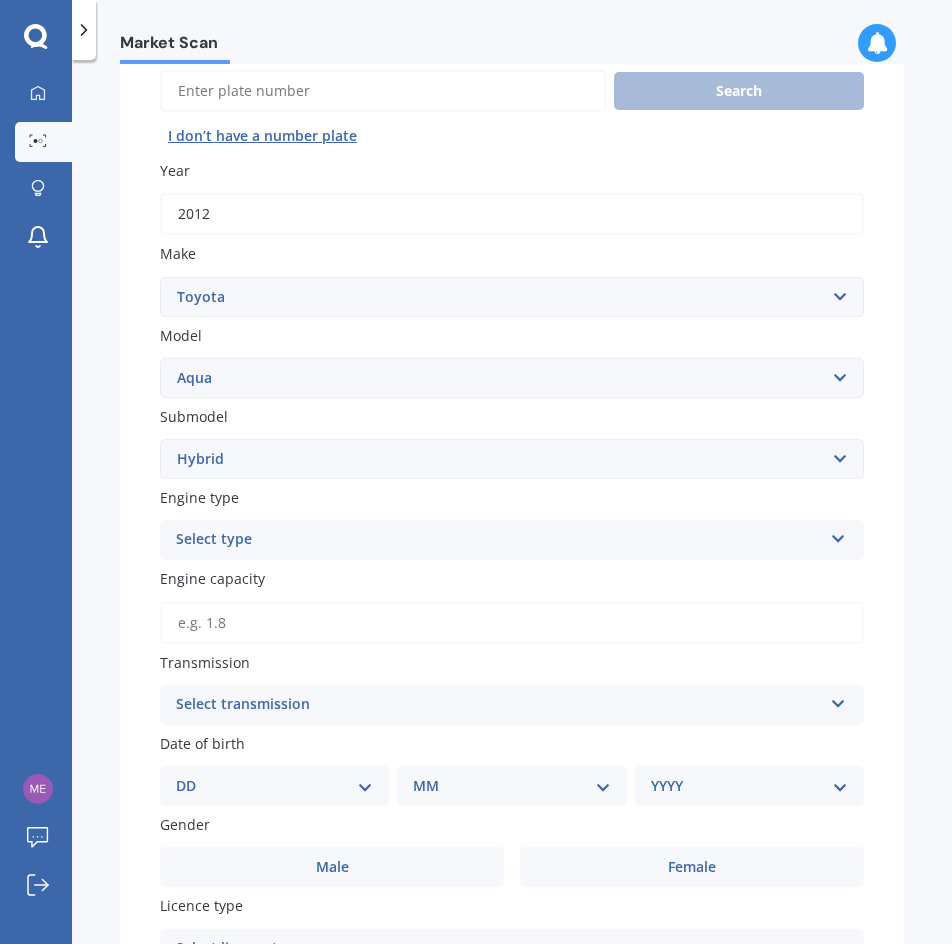 click on "Engine type Select type Petrol Diesel EV Hybrid" at bounding box center [512, 523] 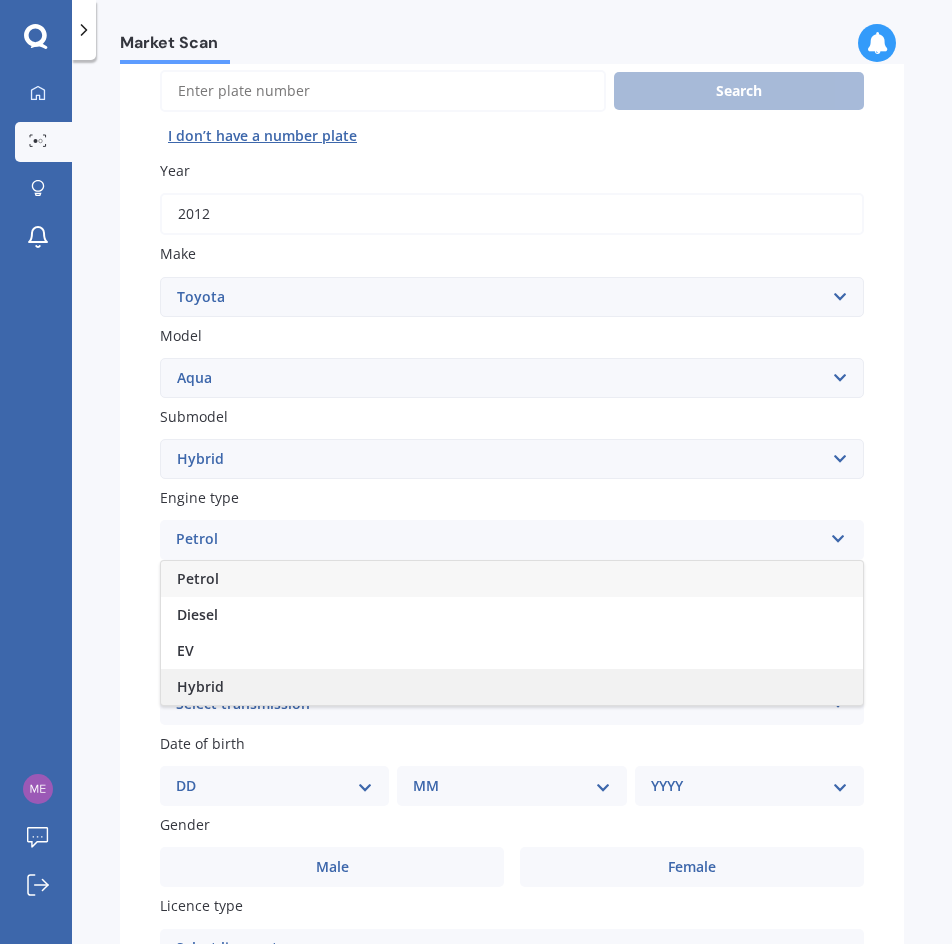 click on "Hybrid" at bounding box center (512, 687) 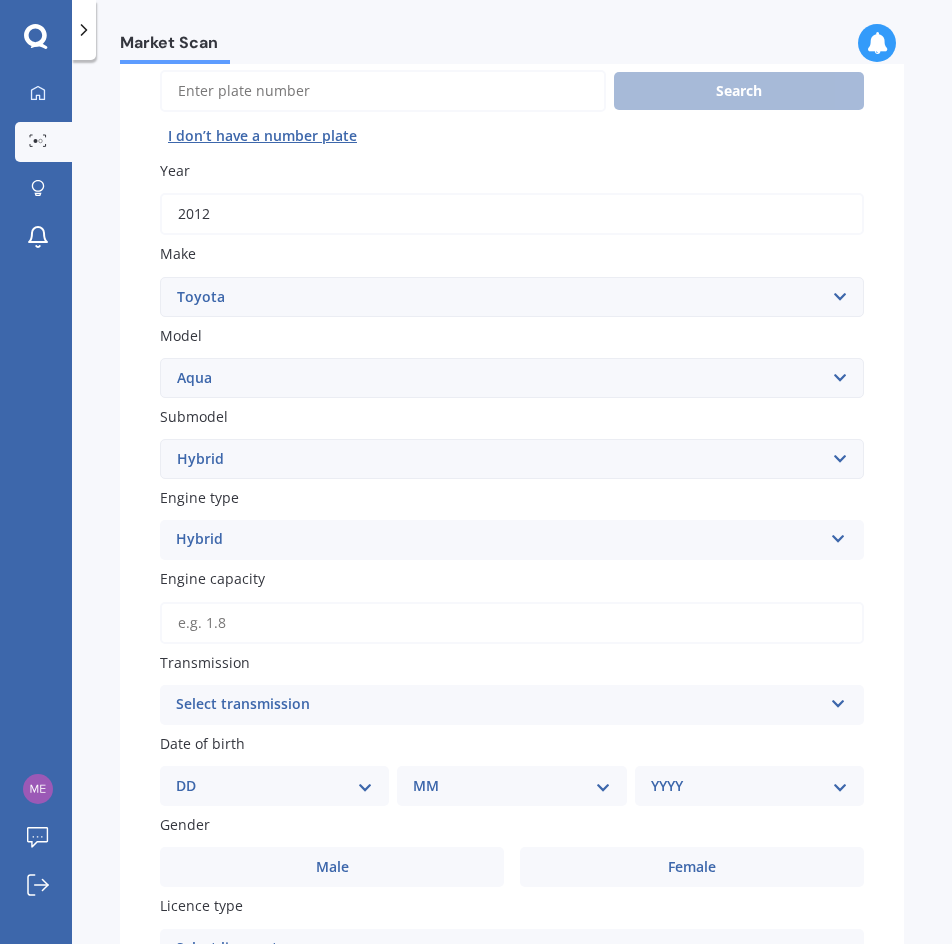 click on "Engine capacity" at bounding box center [512, 623] 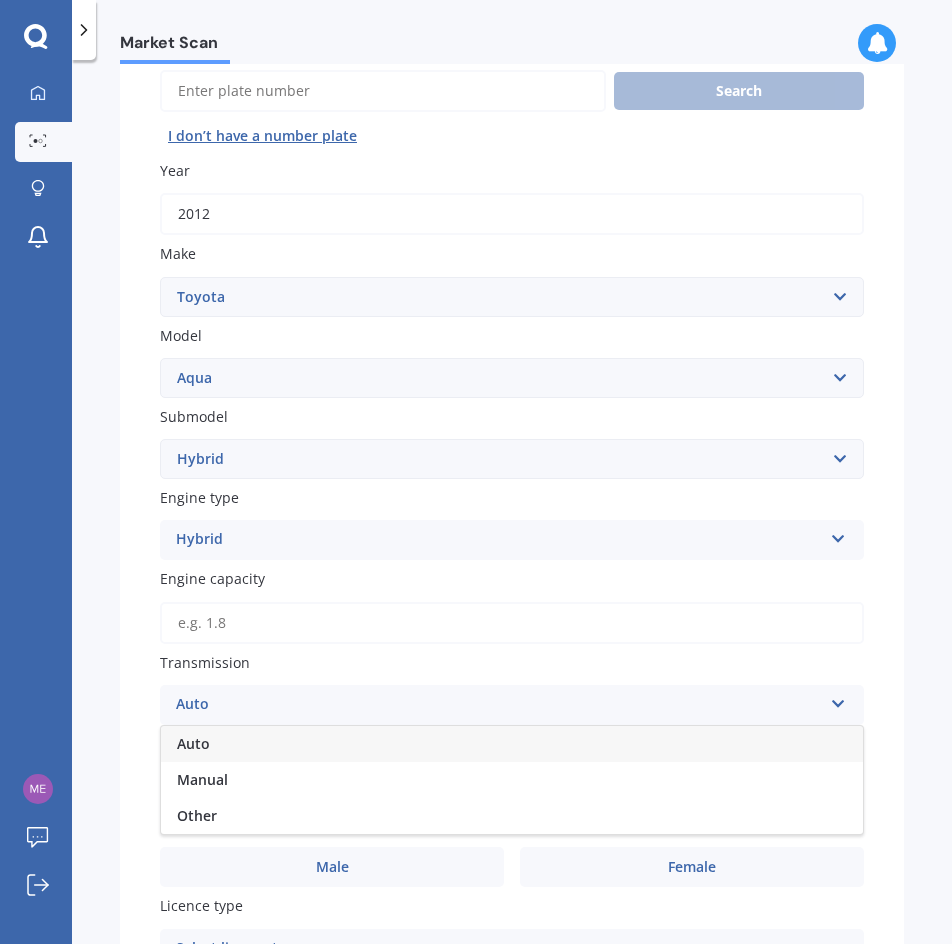 click on "Auto" at bounding box center (512, 744) 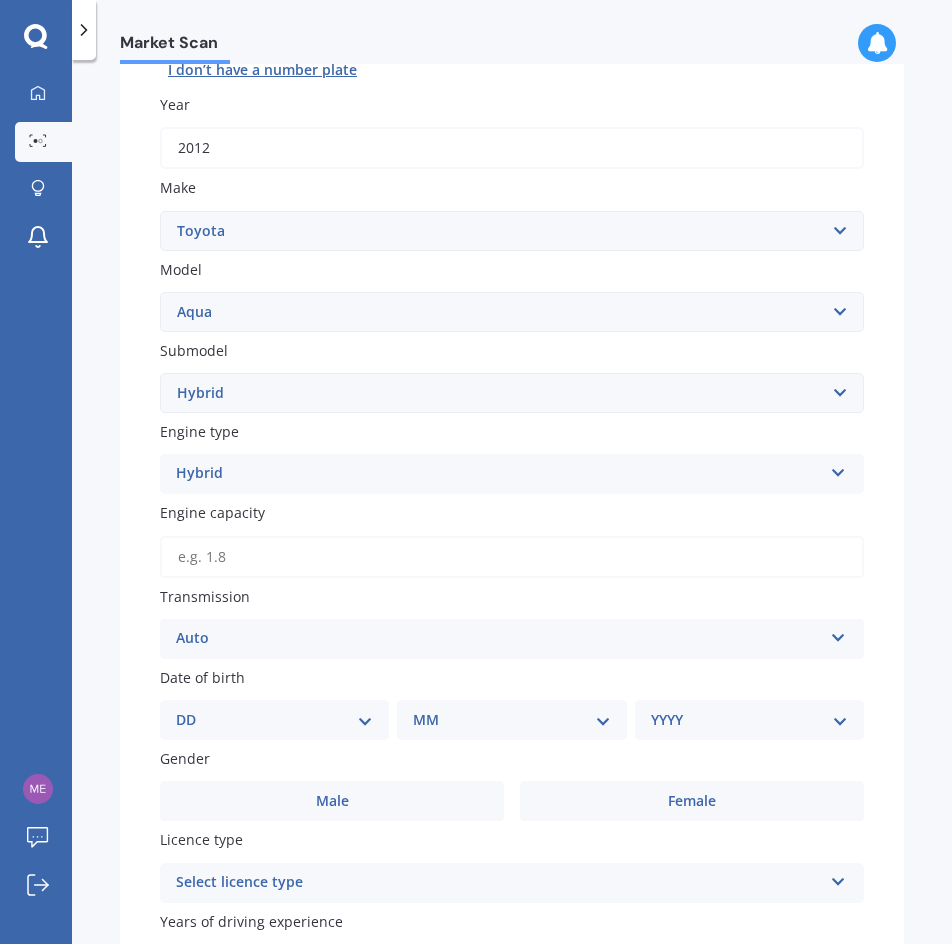 scroll, scrollTop: 300, scrollLeft: 0, axis: vertical 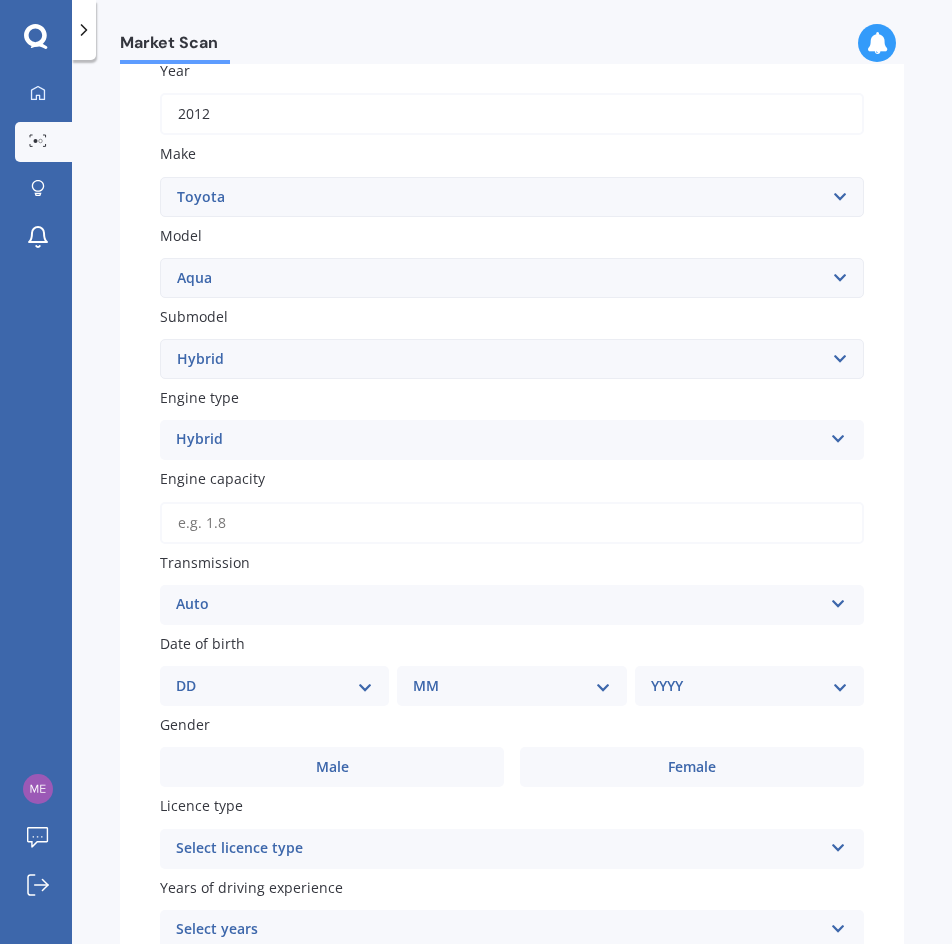 click on "DD 01 02 03 04 05 06 07 08 09 10 11 12 13 14 15 16 17 18 19 20 21 22 23 24 25 26 27 28 29 30 31" at bounding box center [274, 686] 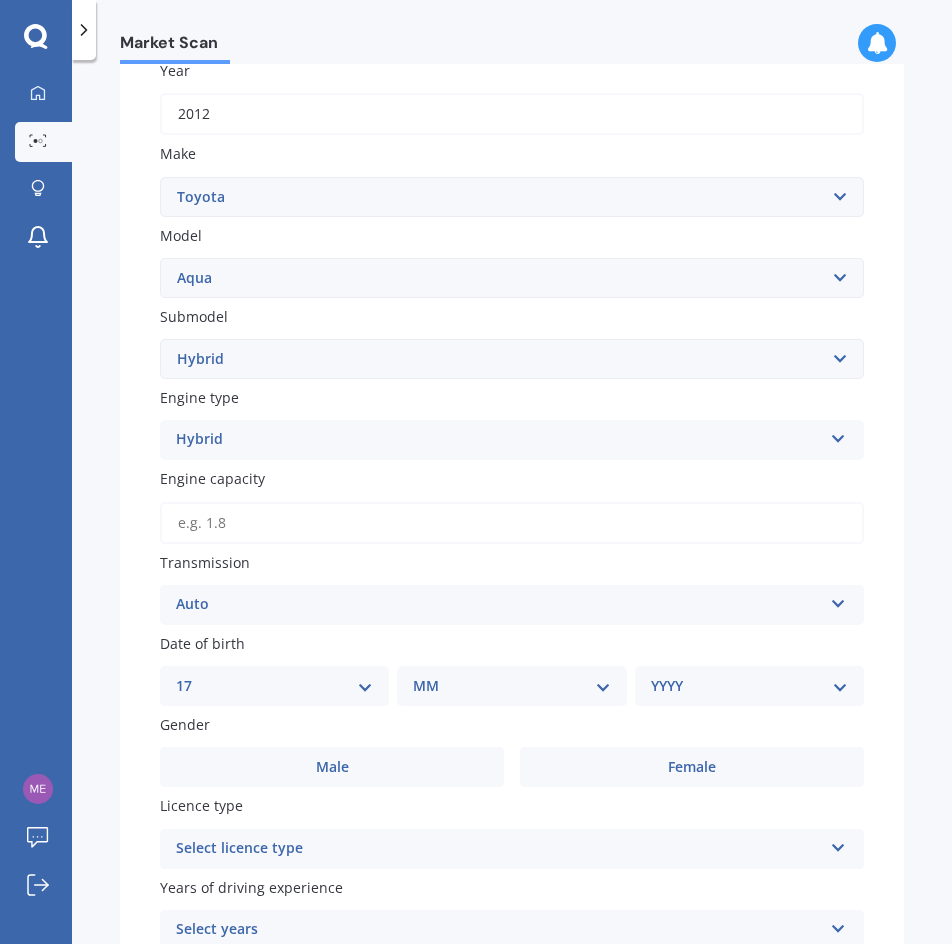 click on "DD 01 02 03 04 05 06 07 08 09 10 11 12 13 14 15 16 17 18 19 20 21 22 23 24 25 26 27 28 29 30 31" at bounding box center (274, 686) 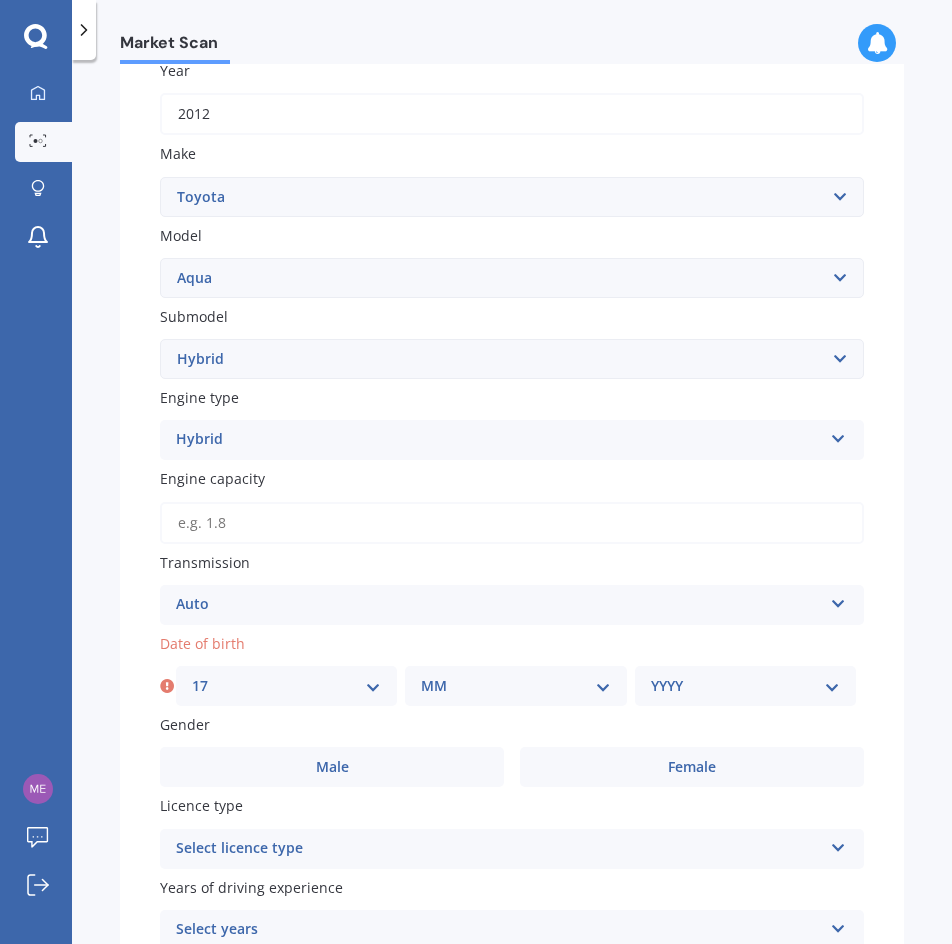click on "MM 01 02 03 04 05 06 07 08 09 10 11 12" at bounding box center (515, 686) 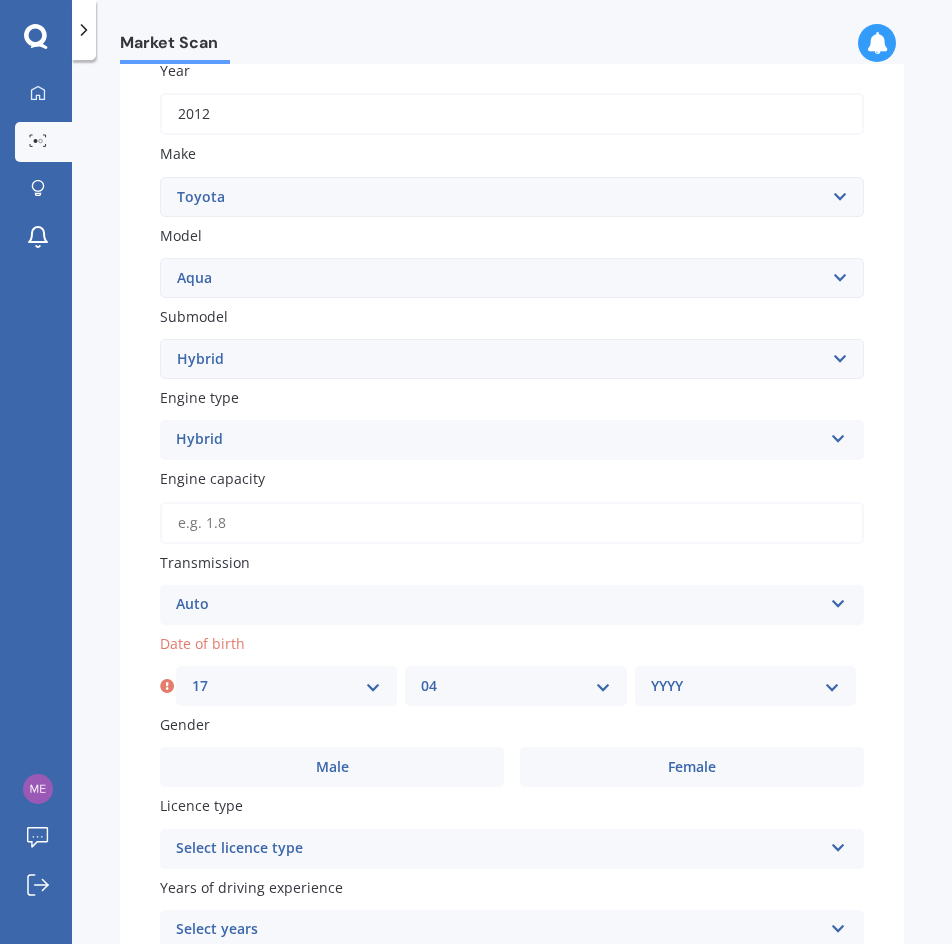 click on "MM 01 02 03 04 05 06 07 08 09 10 11 12" at bounding box center (515, 686) 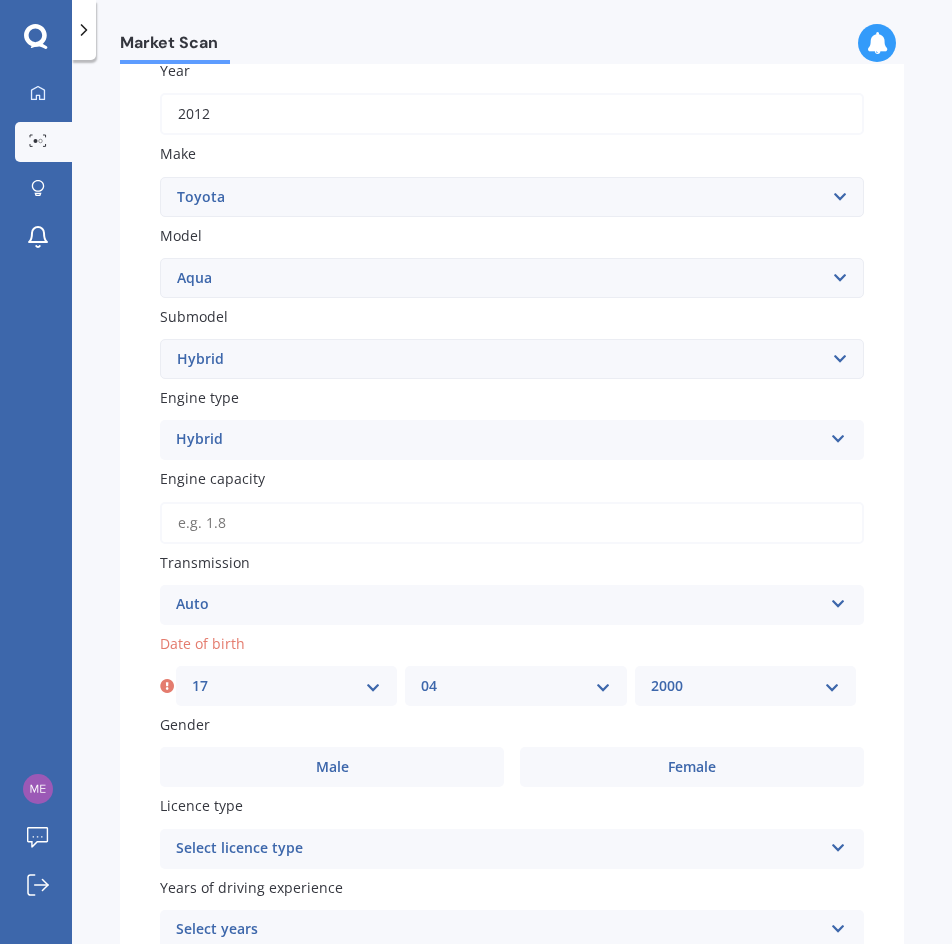 click on "YYYY 2025 2024 2023 2022 2021 2020 2019 2018 2017 2016 2015 2014 2013 2012 2011 2010 2009 2008 2007 2006 2005 2004 2003 2002 2001 2000 1999 1998 1997 1996 1995 1994 1993 1992 1991 1990 1989 1988 1987 1986 1985 1984 1983 1982 1981 1980 1979 1978 1977 1976 1975 1974 1973 1972 1971 1970 1969 1968 1967 1966 1965 1964 1963 1962 1961 1960 1959 1958 1957 1956 1955 1954 1953 1952 1951 1950 1949 1948 1947 1946 1945 1944 1943 1942 1941 1940 1939 1938 1937 1936 1935 1934 1933 1932 1931 1930 1929 1928 1927 1926" at bounding box center (745, 686) 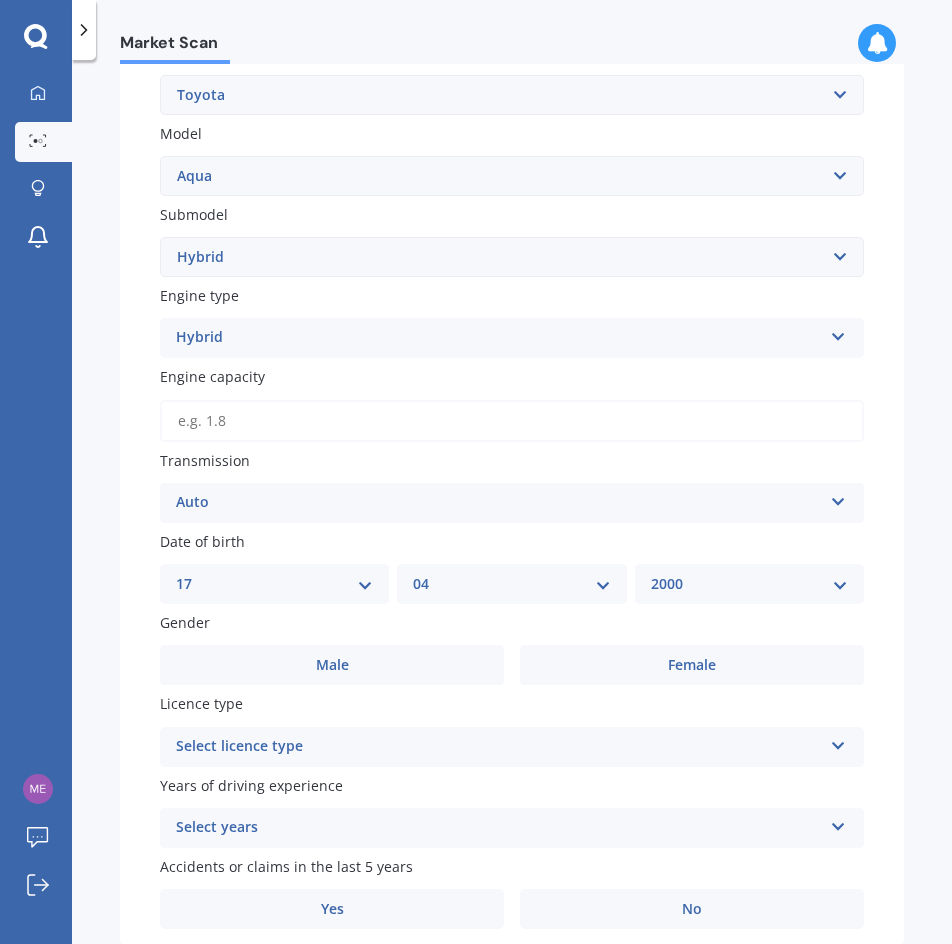 scroll, scrollTop: 500, scrollLeft: 0, axis: vertical 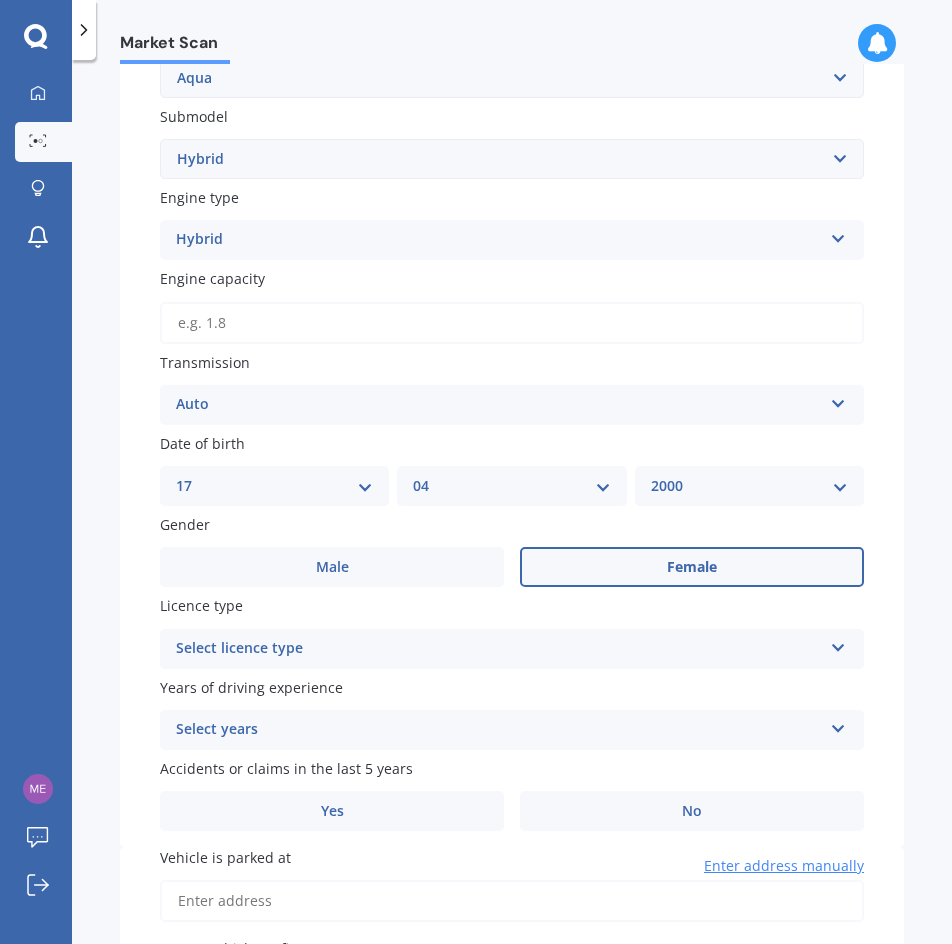 click on "Female" at bounding box center (692, 567) 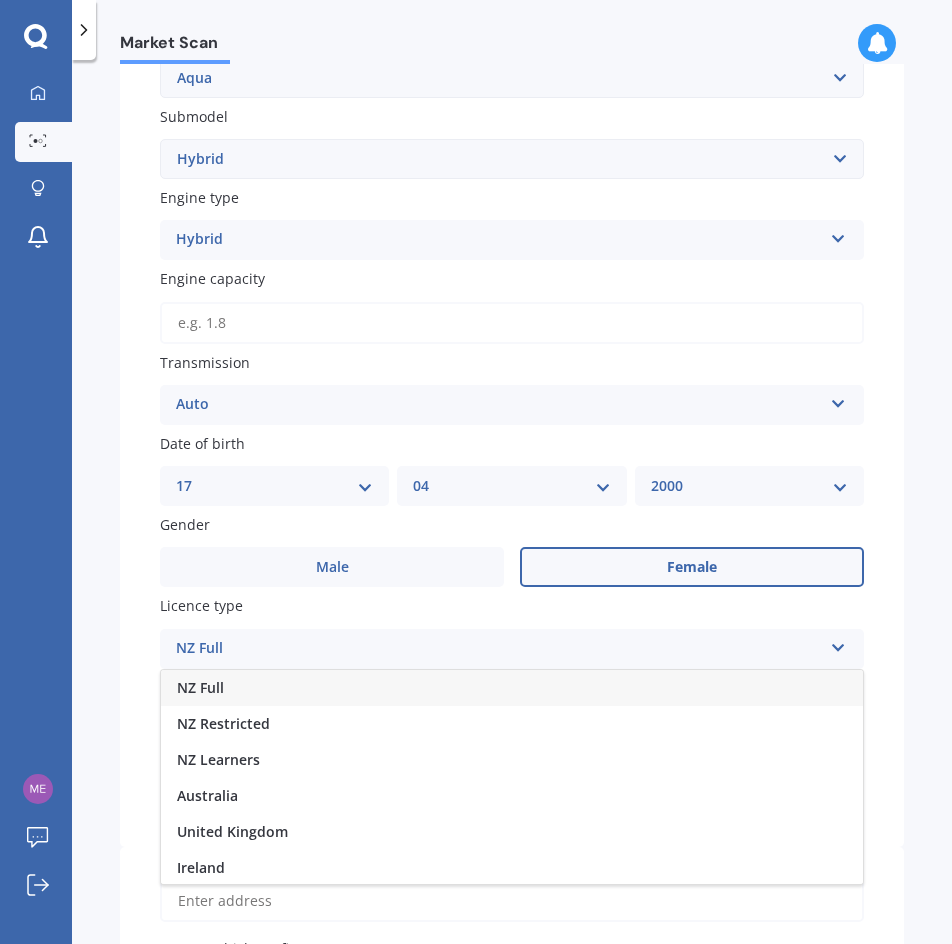 click on "NZ Full" at bounding box center [512, 688] 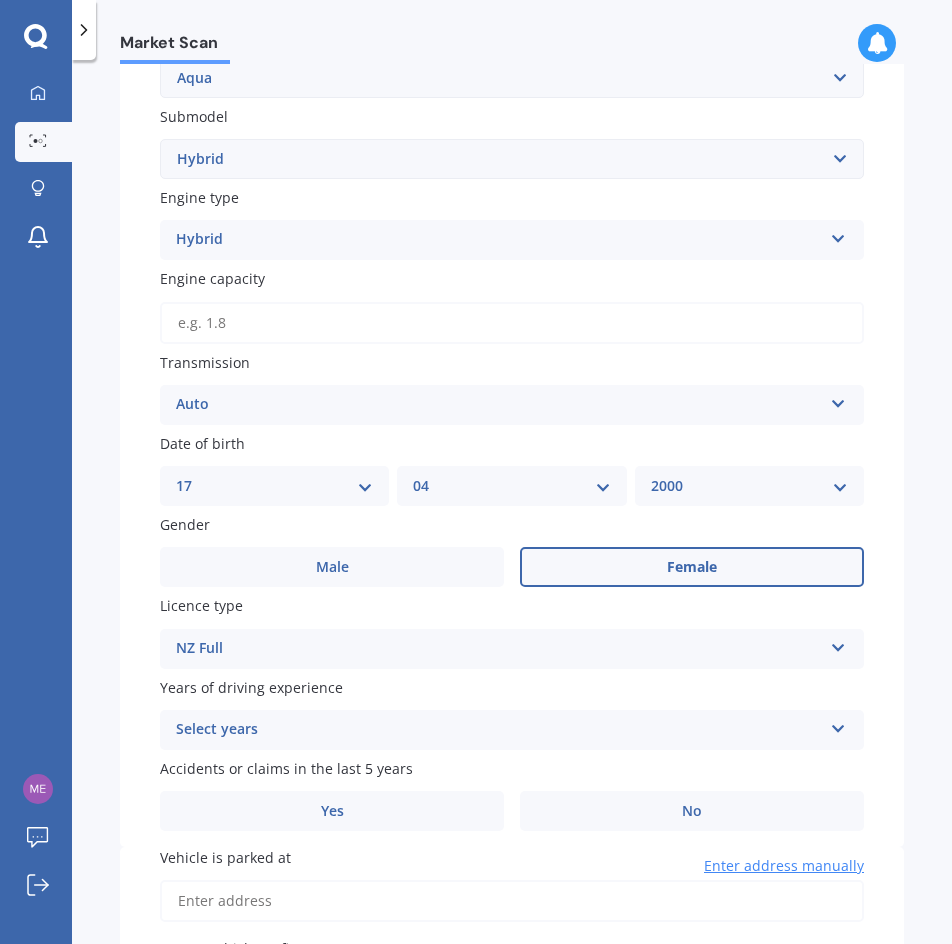 click on "Select years" at bounding box center [499, 730] 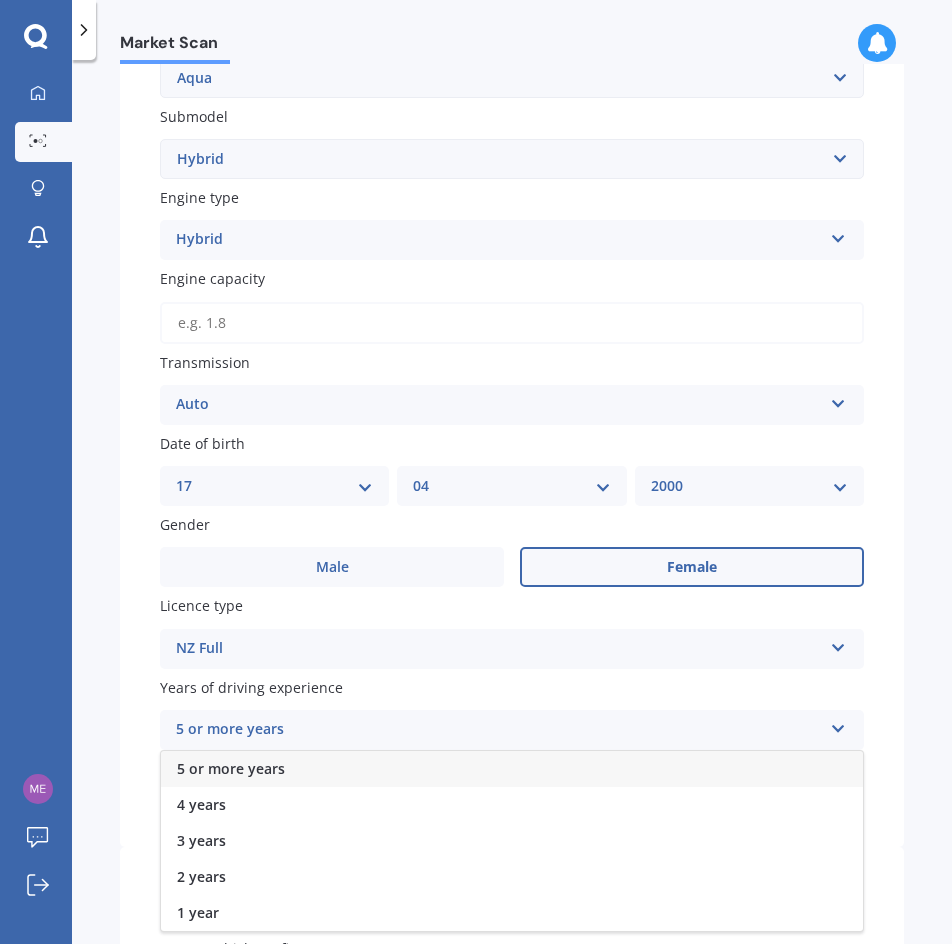 click on "5 or more years" at bounding box center [512, 769] 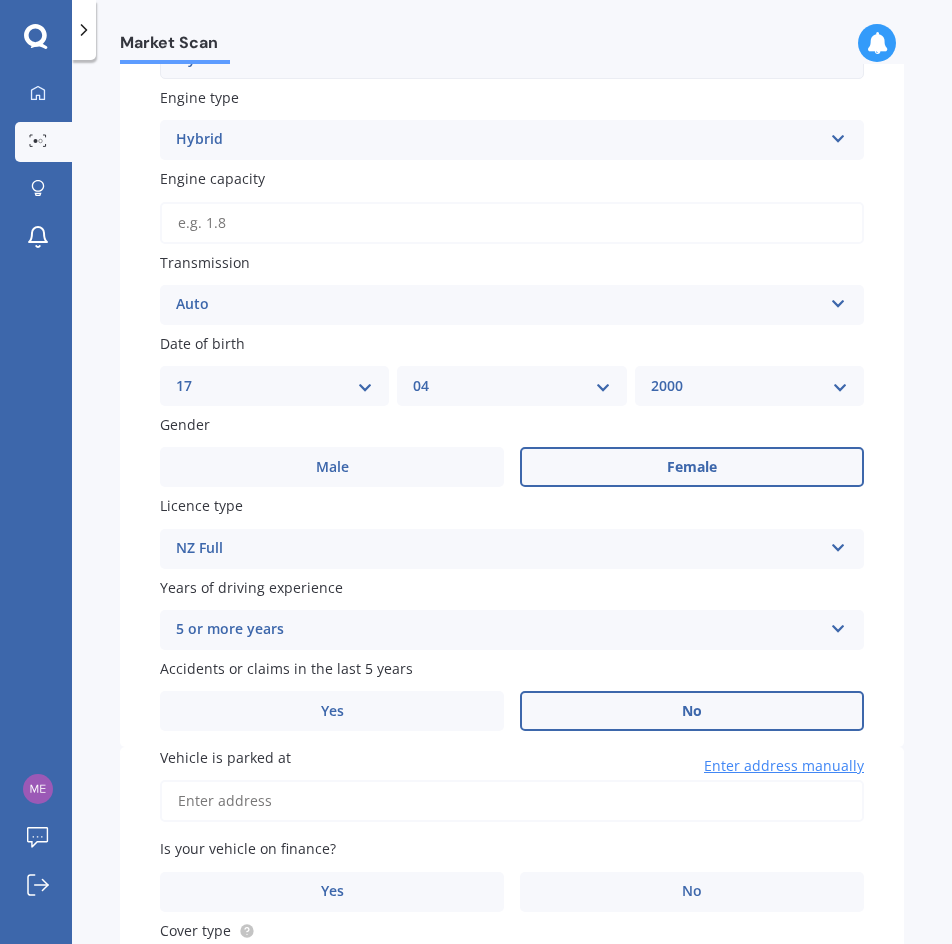 click on "No" at bounding box center (692, 711) 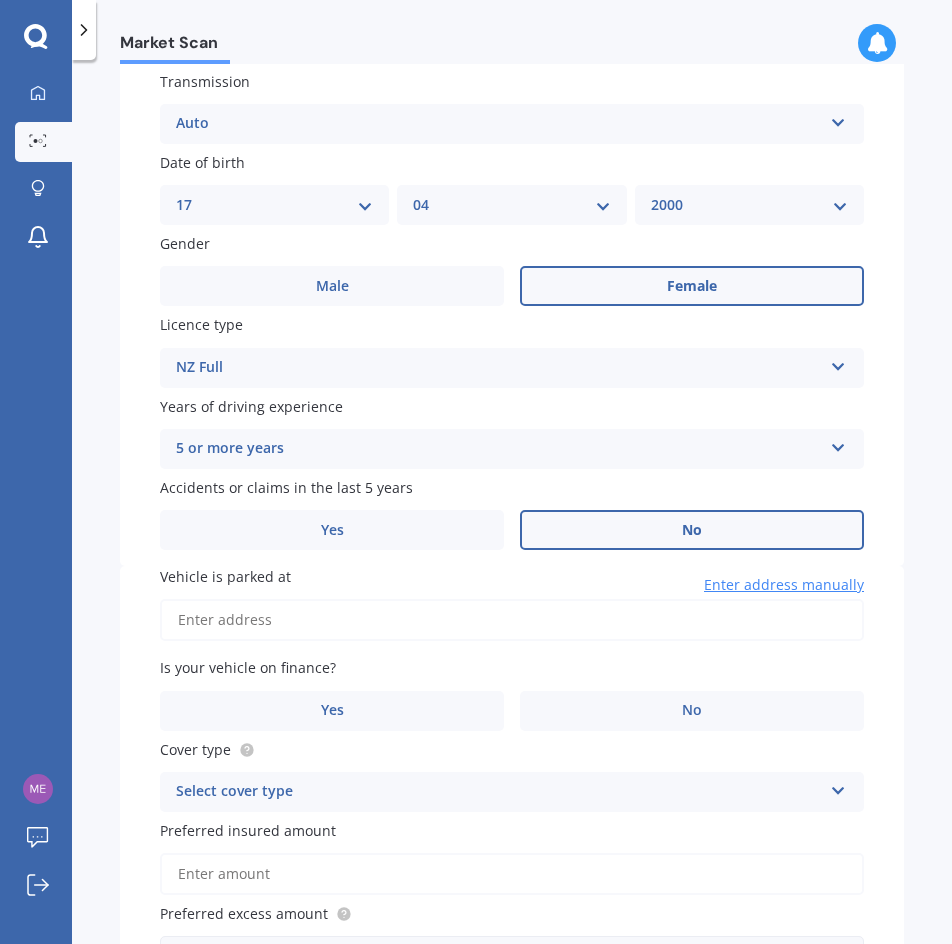 scroll, scrollTop: 800, scrollLeft: 0, axis: vertical 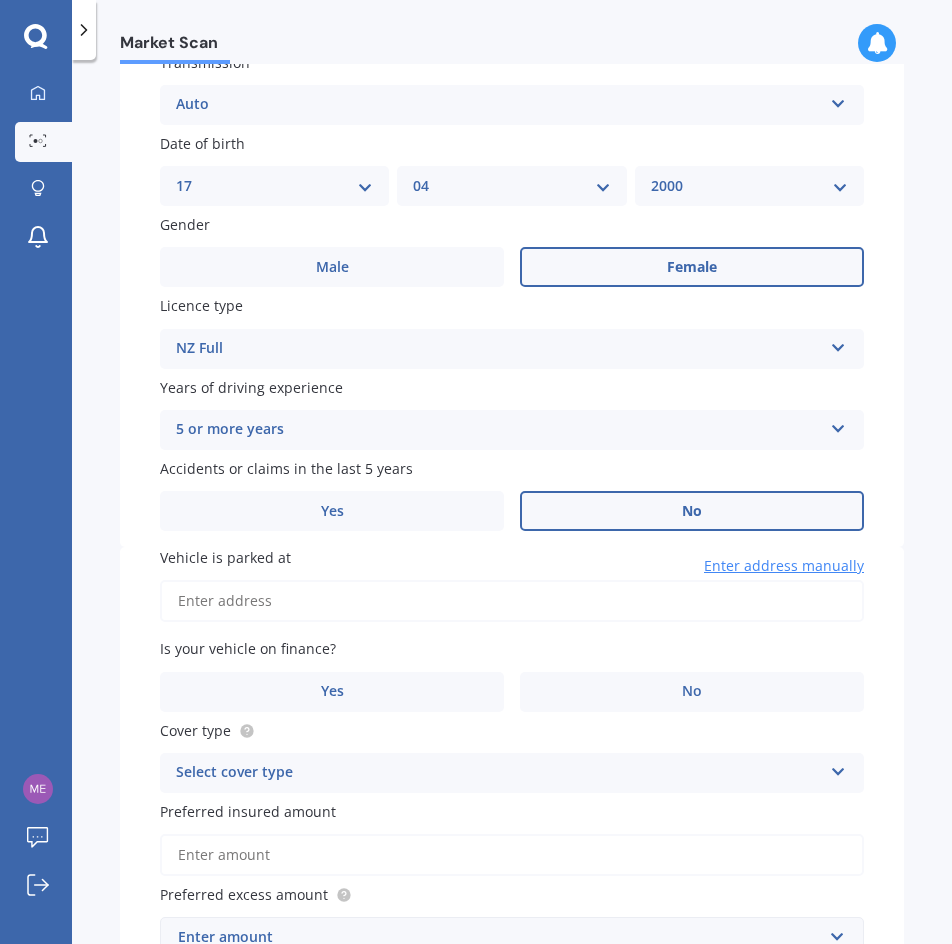 click on "Vehicle is parked at" at bounding box center [512, 601] 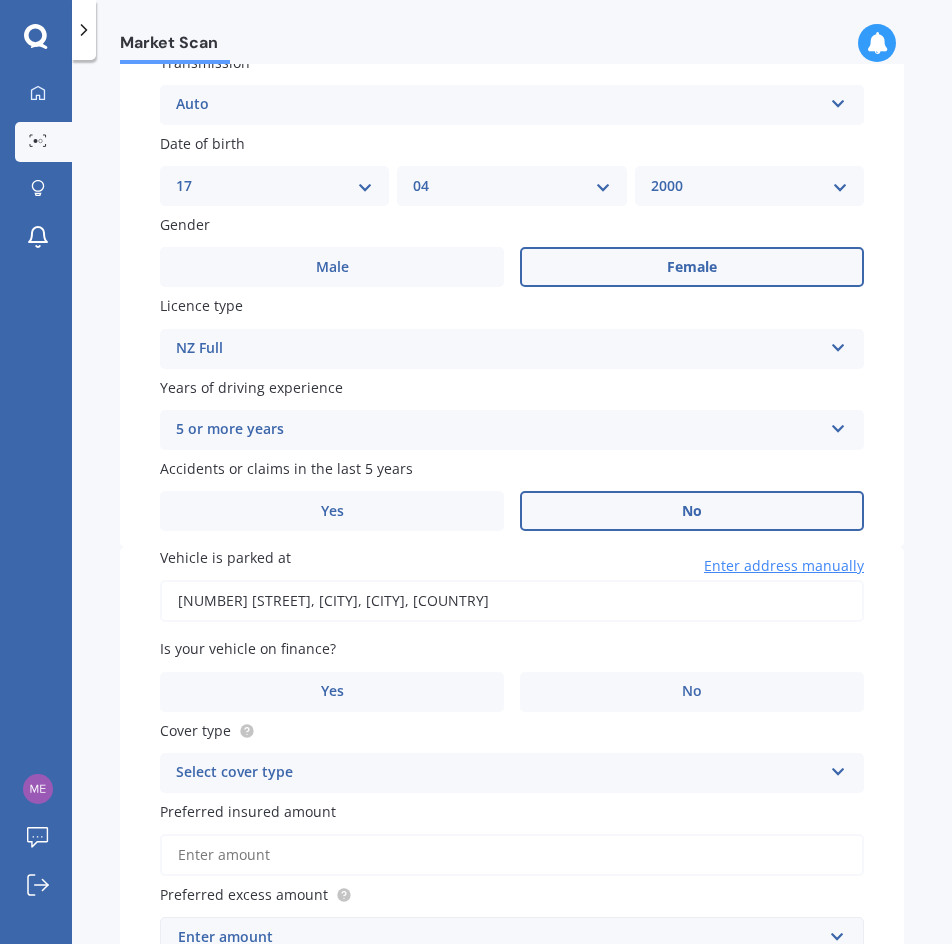 type on "[NUMBER] [STREET], [CITY], [CITY] [POSTAL_CODE]" 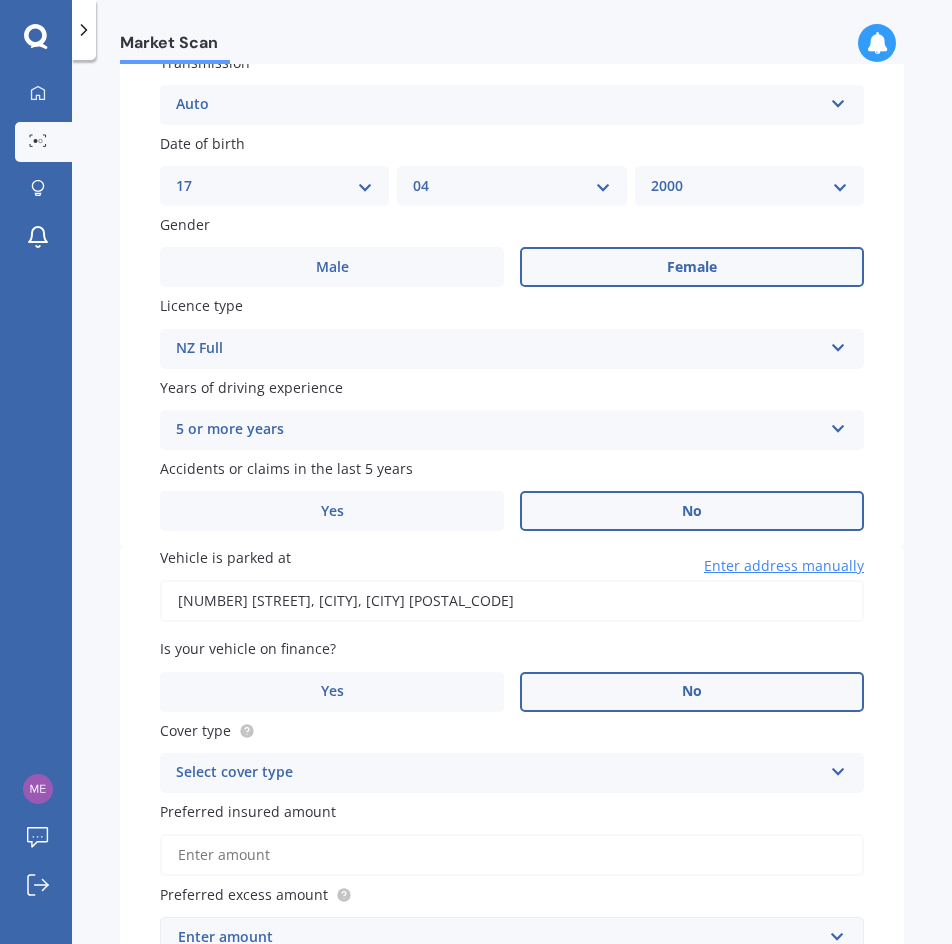 click on "No" at bounding box center [692, 692] 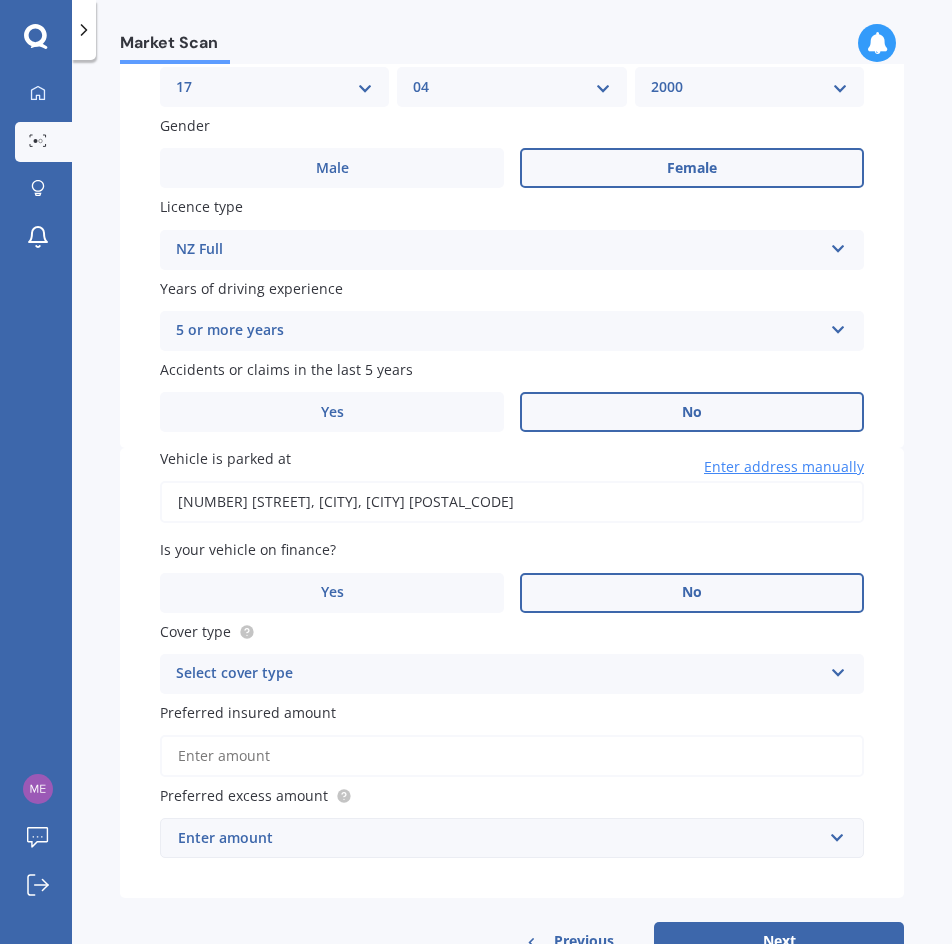 scroll, scrollTop: 900, scrollLeft: 0, axis: vertical 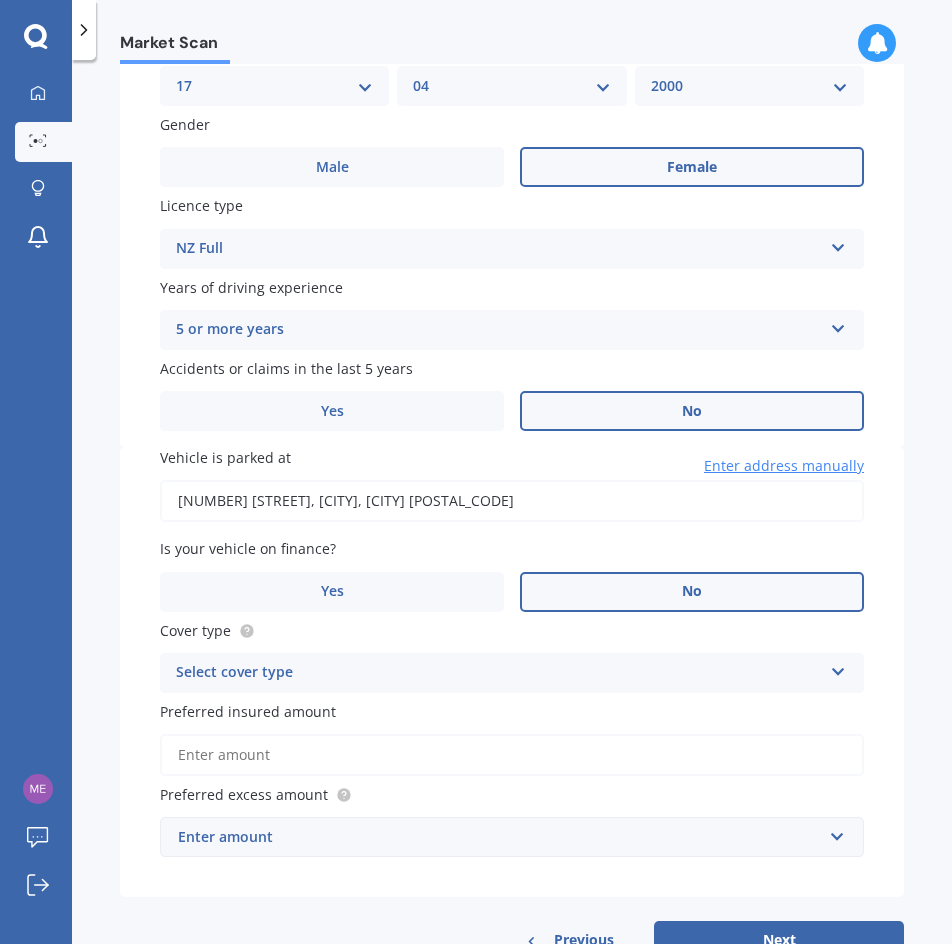 click on "Is your vehicle on finance? Yes No" at bounding box center (512, 574) 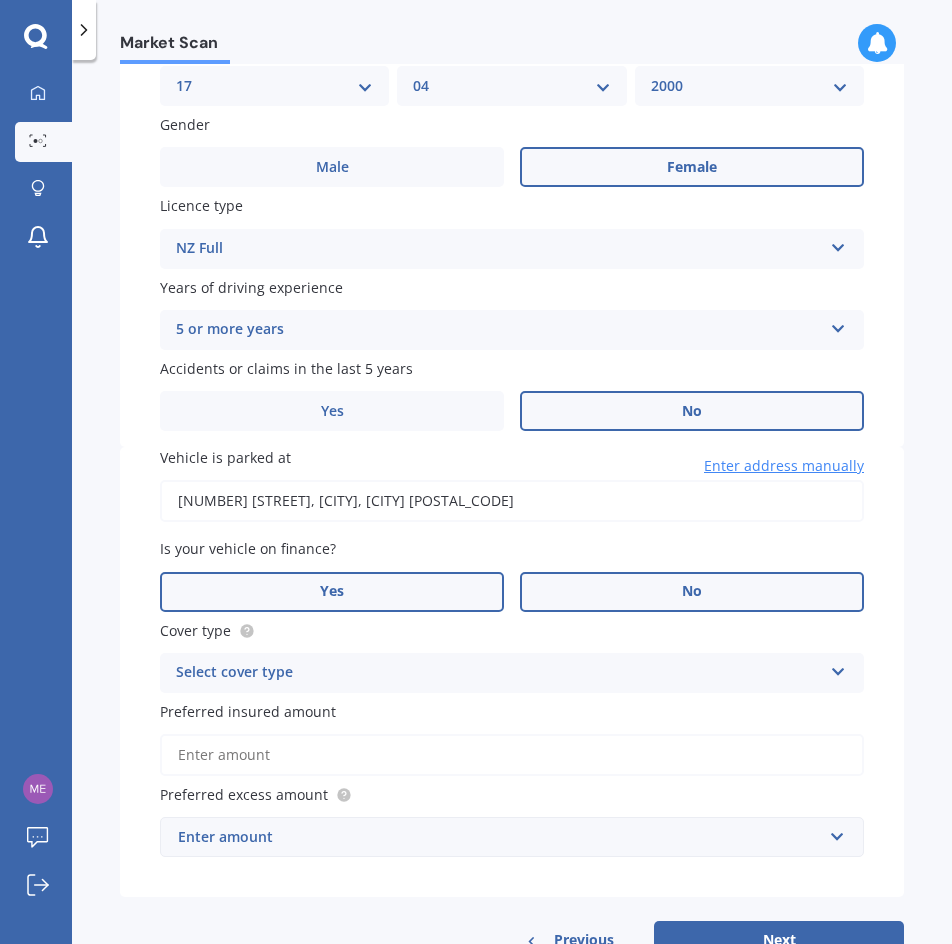 click on "Yes" at bounding box center (332, 591) 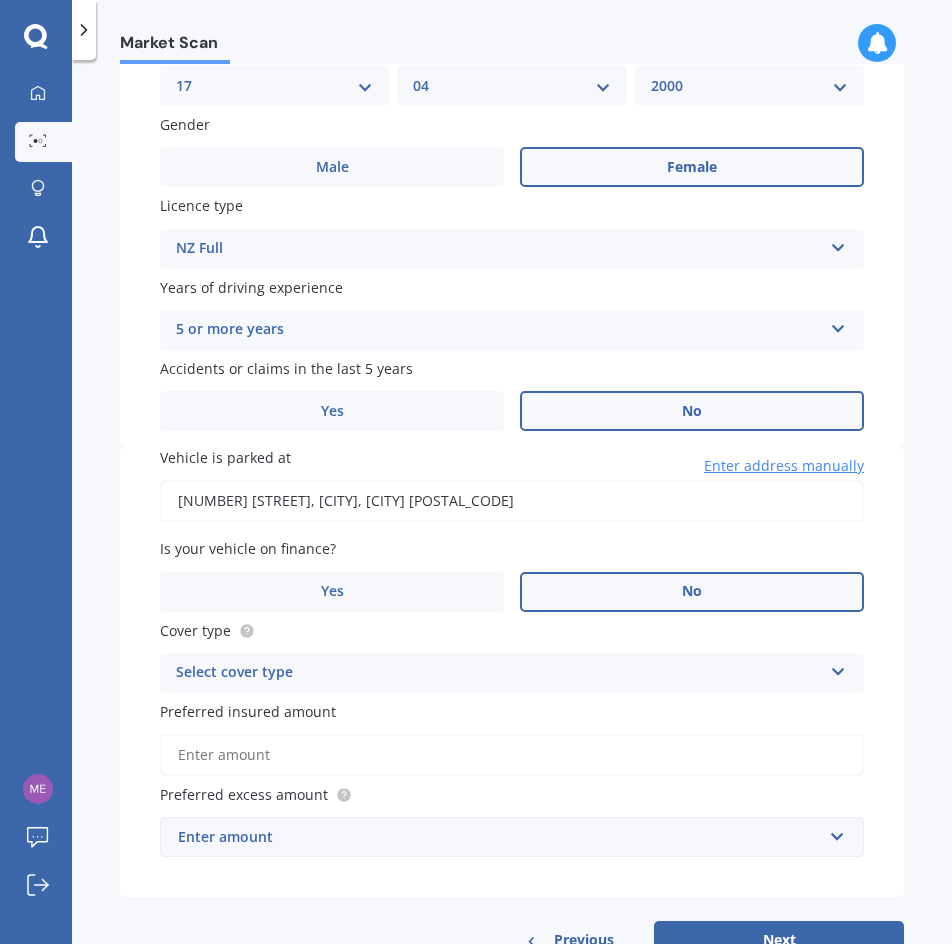 click on "Select cover type" at bounding box center (499, 673) 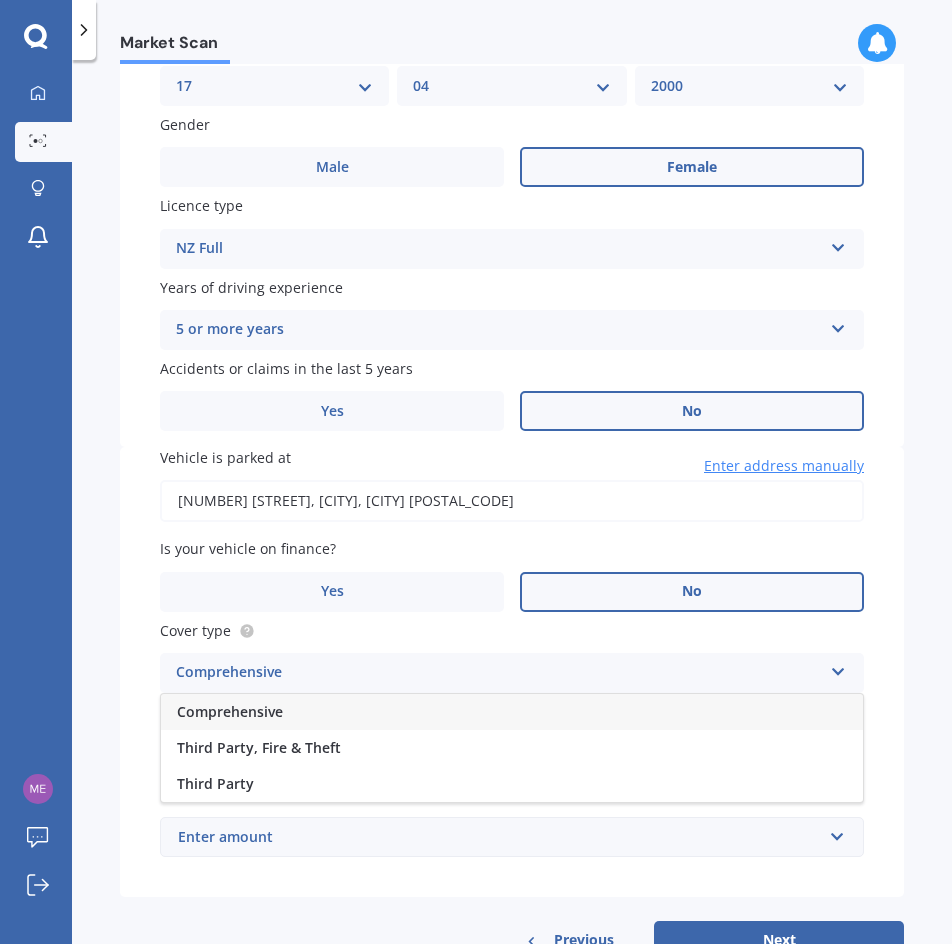 click on "Comprehensive" at bounding box center (512, 712) 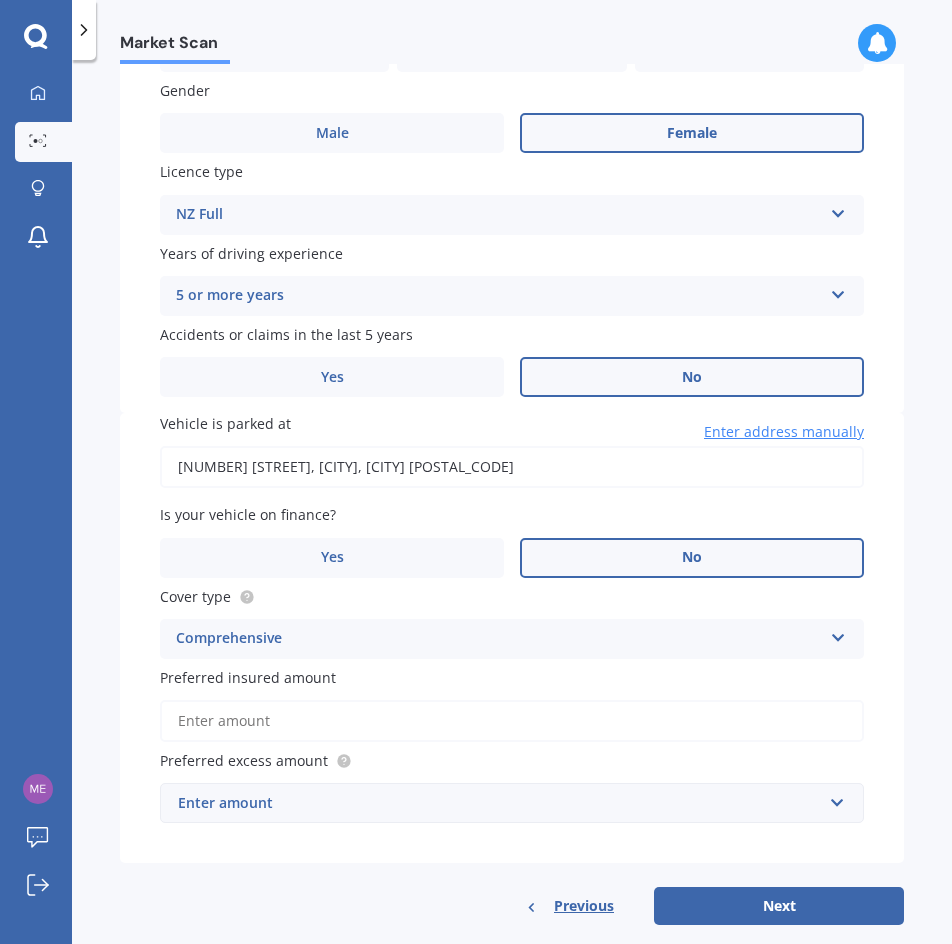 scroll, scrollTop: 967, scrollLeft: 0, axis: vertical 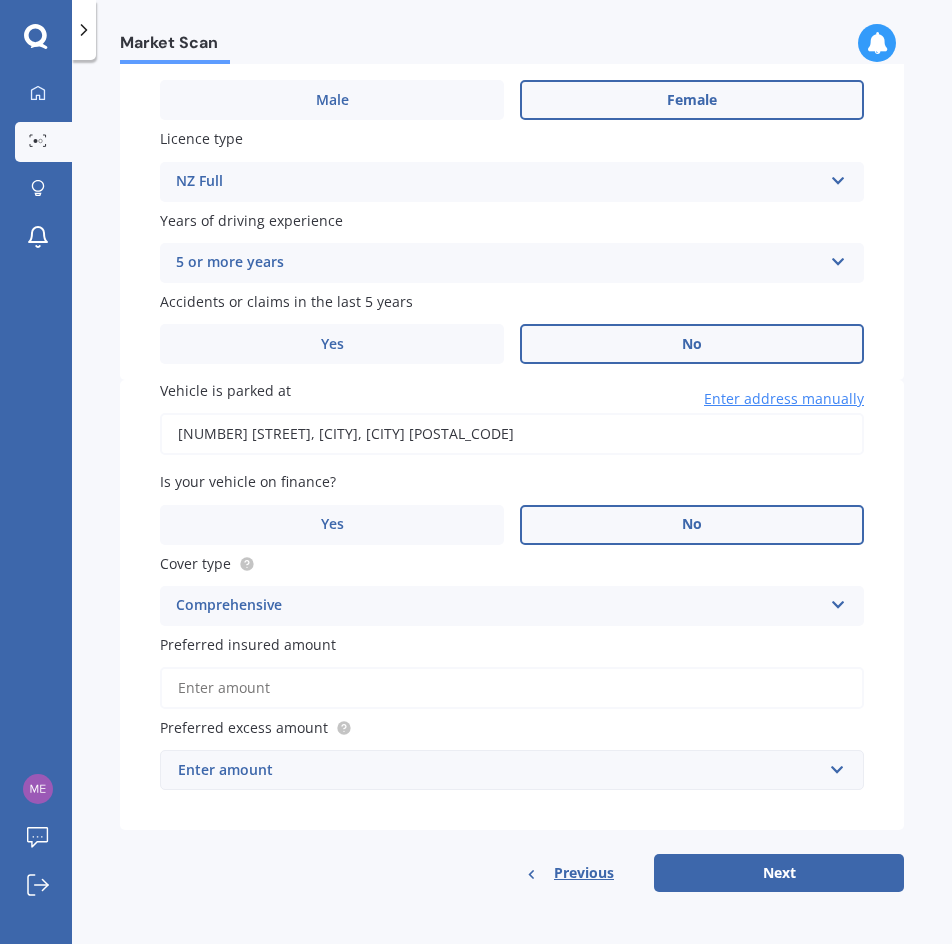 click on "Preferred insured amount" at bounding box center (512, 688) 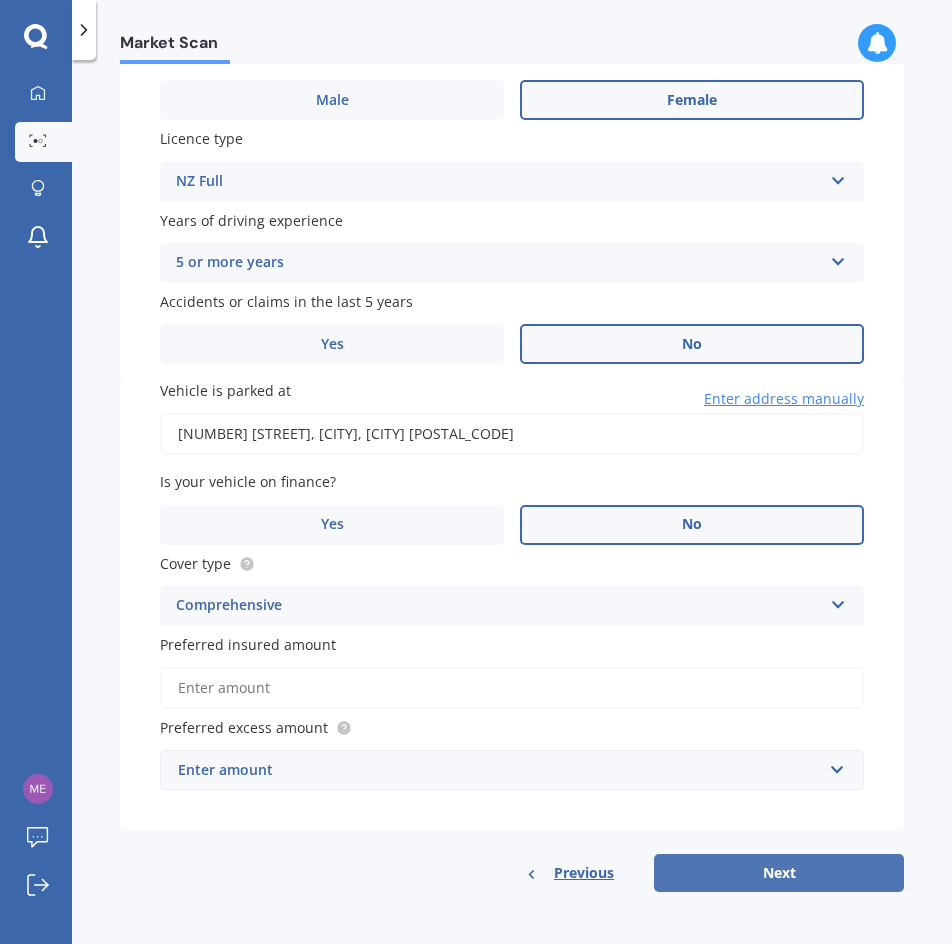 click on "Next" at bounding box center (779, 873) 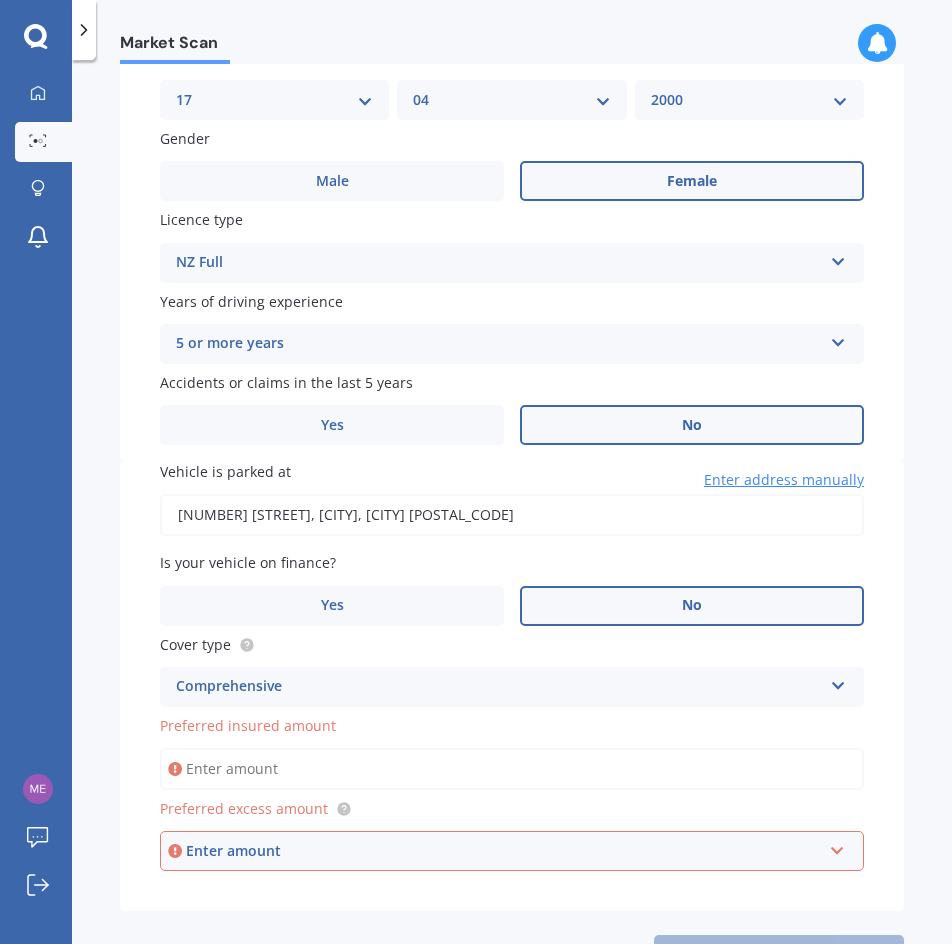 scroll, scrollTop: 967, scrollLeft: 0, axis: vertical 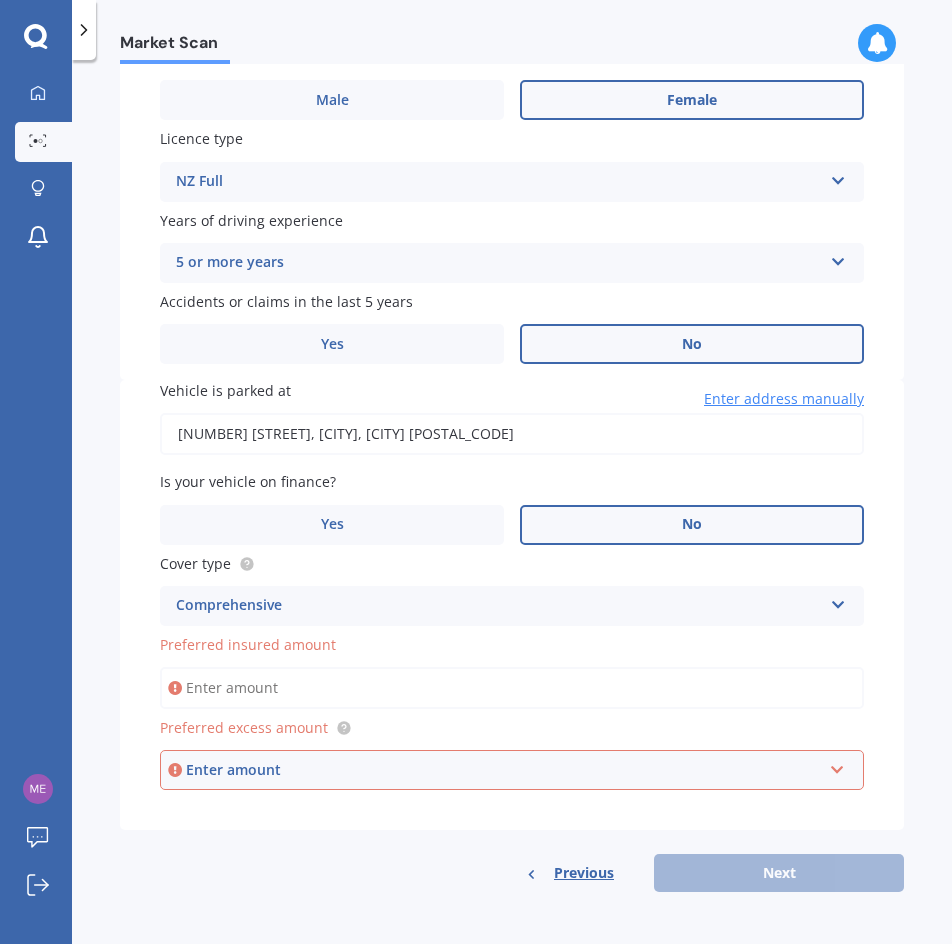 type on "1.5" 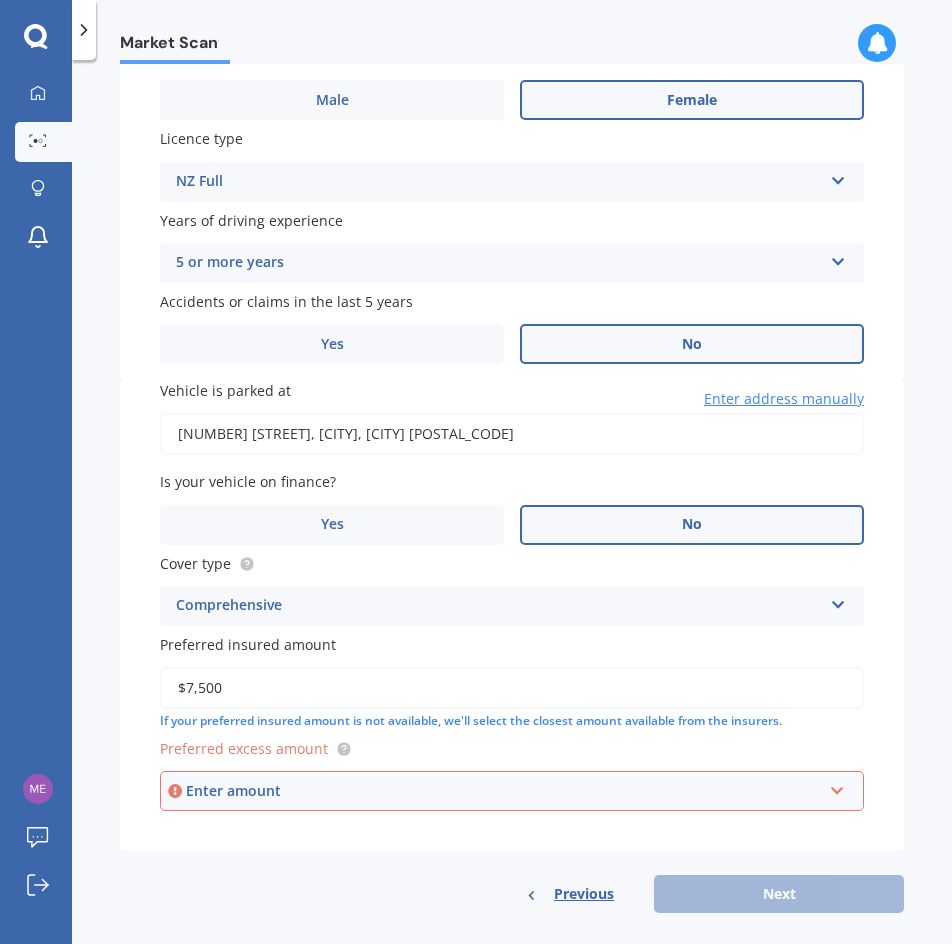 type on "$7,500" 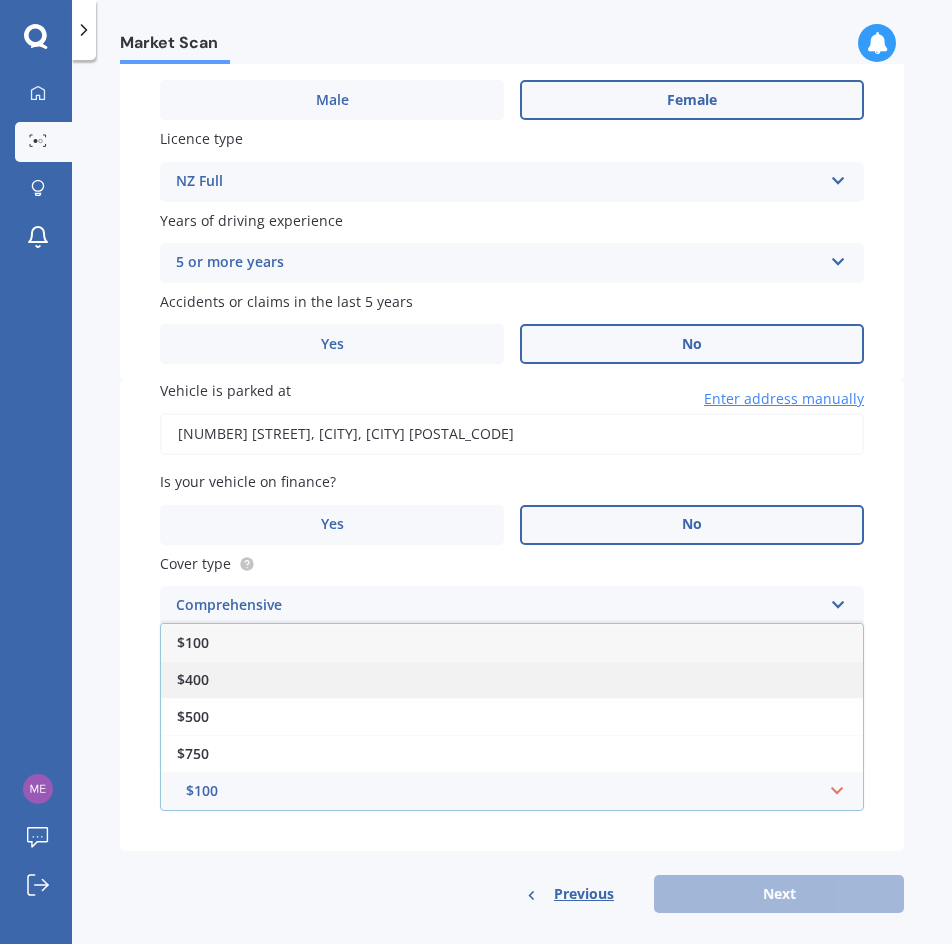 click on "$400" at bounding box center (512, 679) 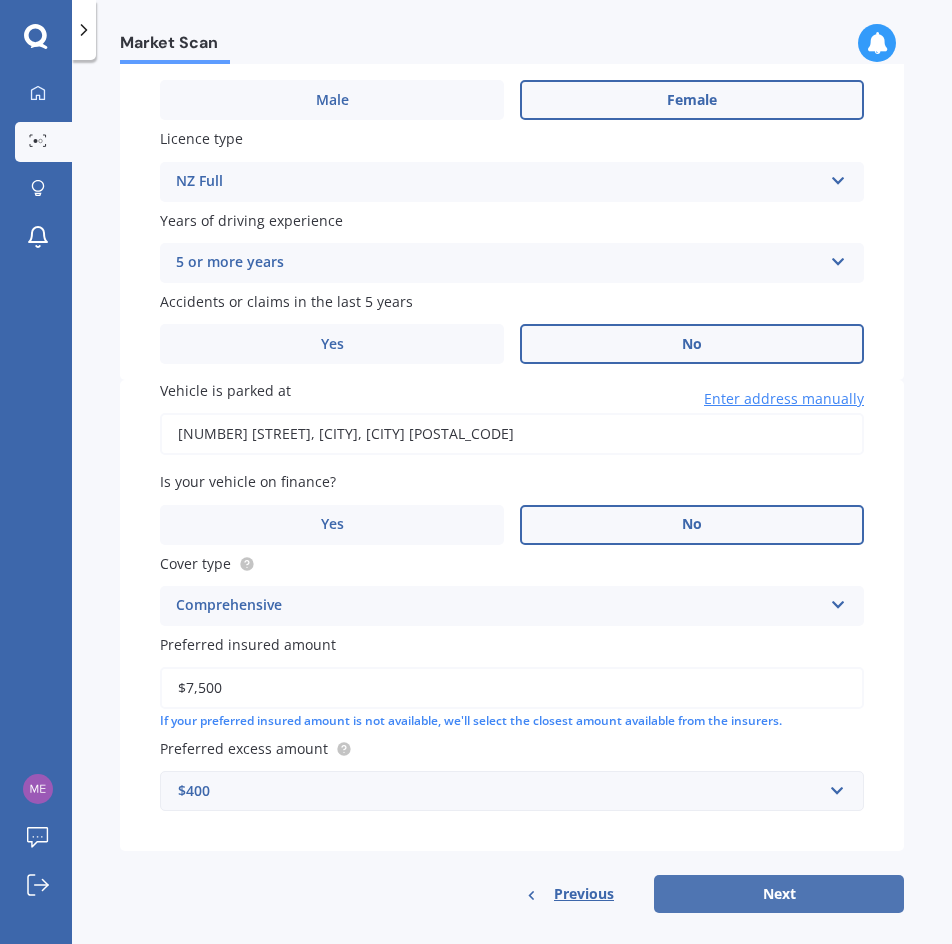 click on "Next" at bounding box center (779, 894) 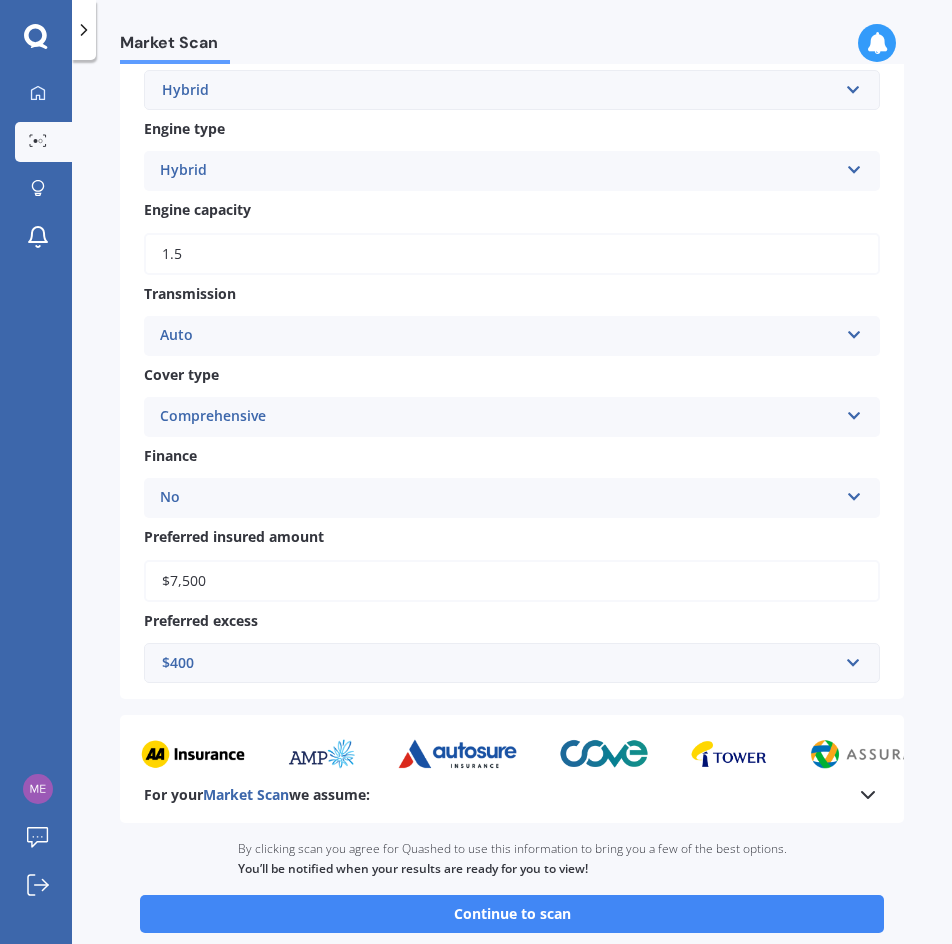 scroll, scrollTop: 911, scrollLeft: 0, axis: vertical 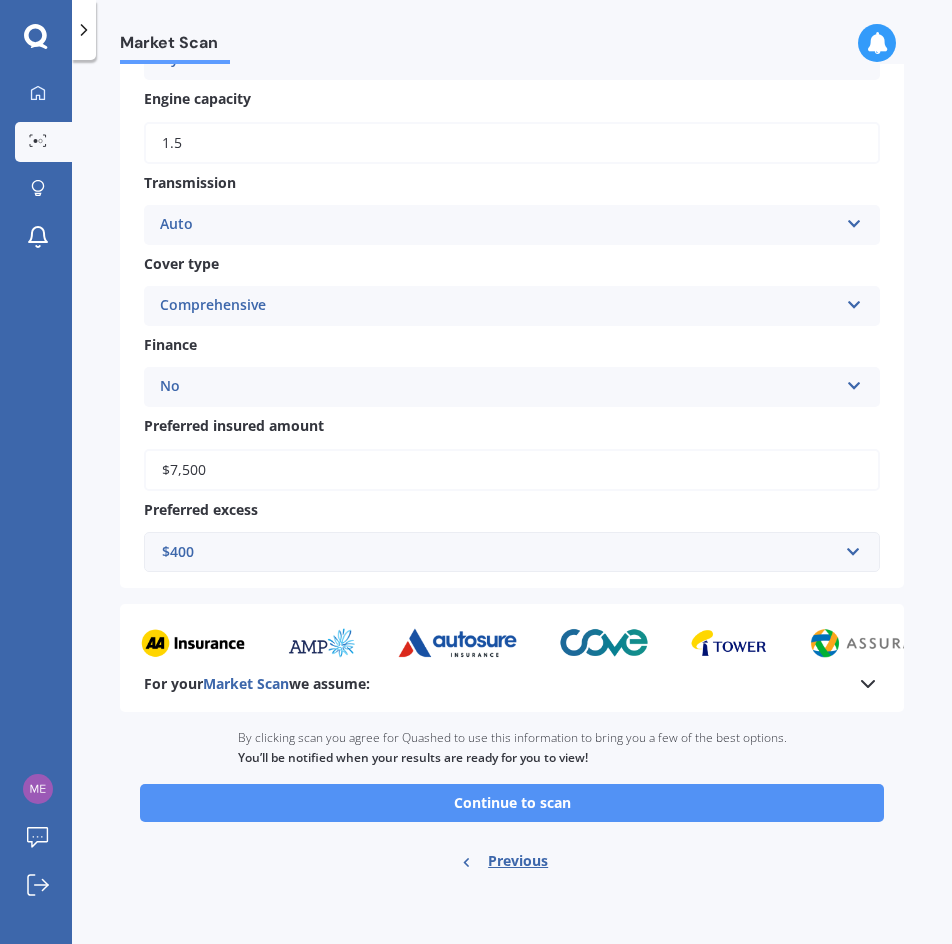 click on "Continue to scan" at bounding box center [512, 803] 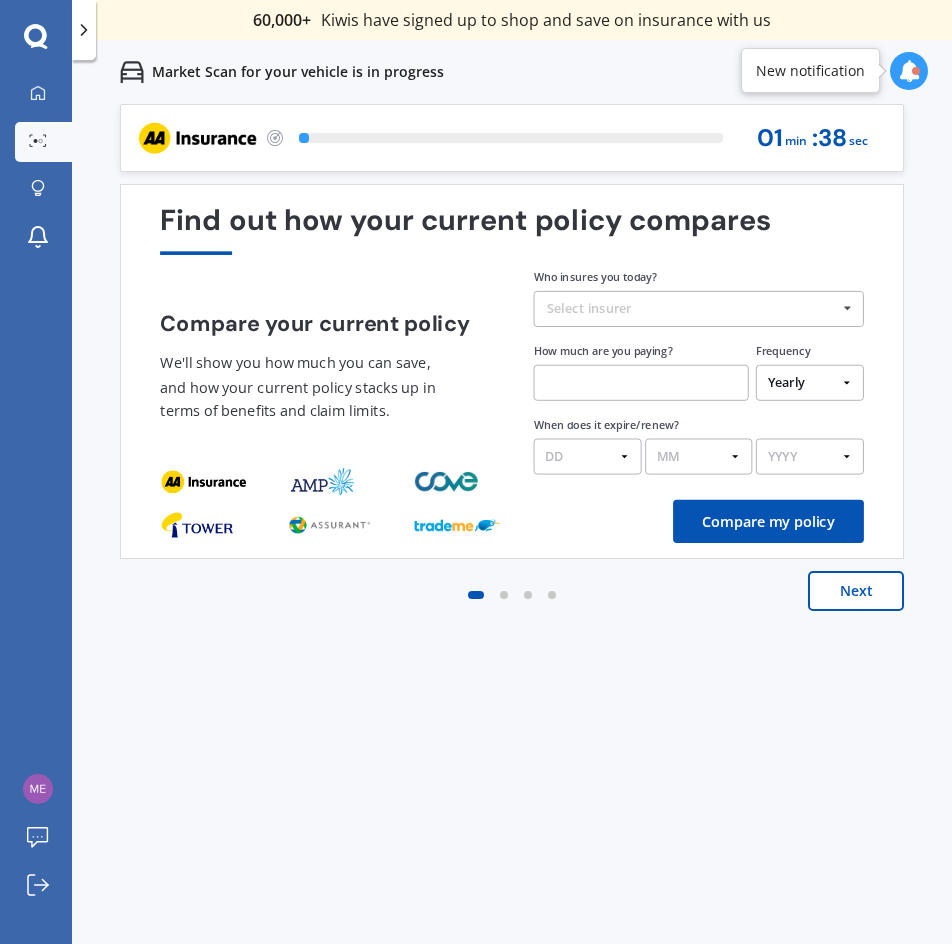 scroll, scrollTop: 0, scrollLeft: 0, axis: both 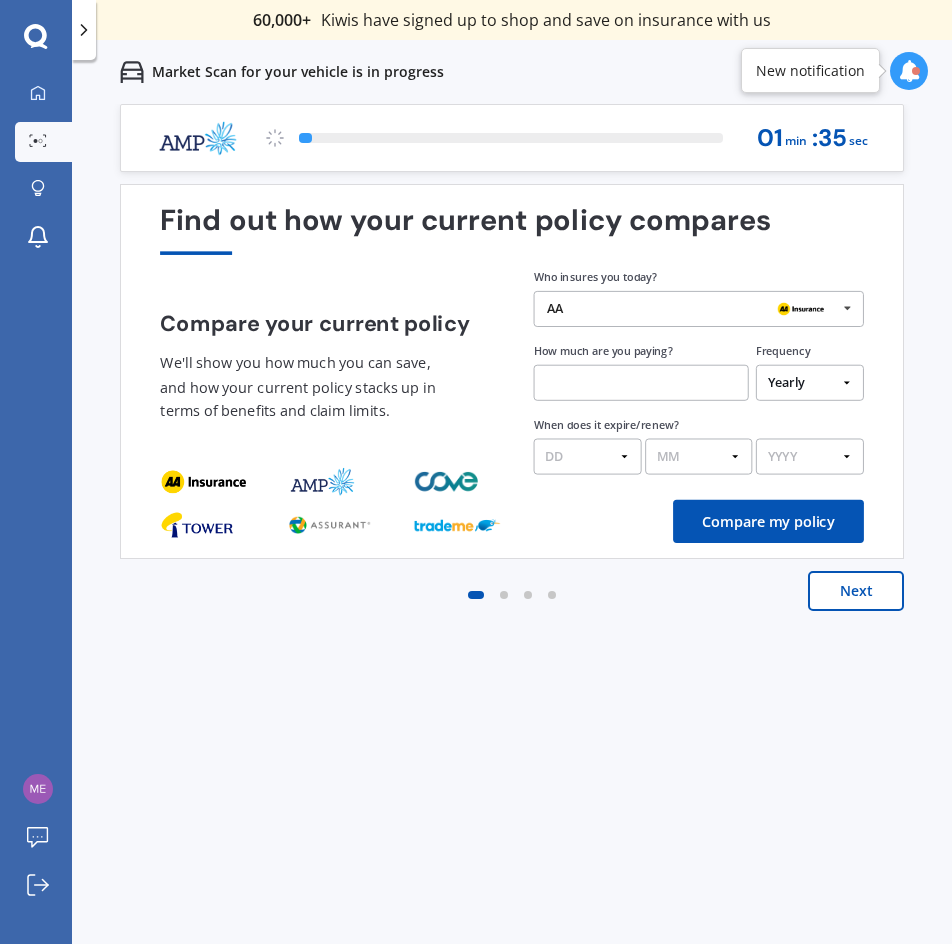 click on "Next" at bounding box center [856, 591] 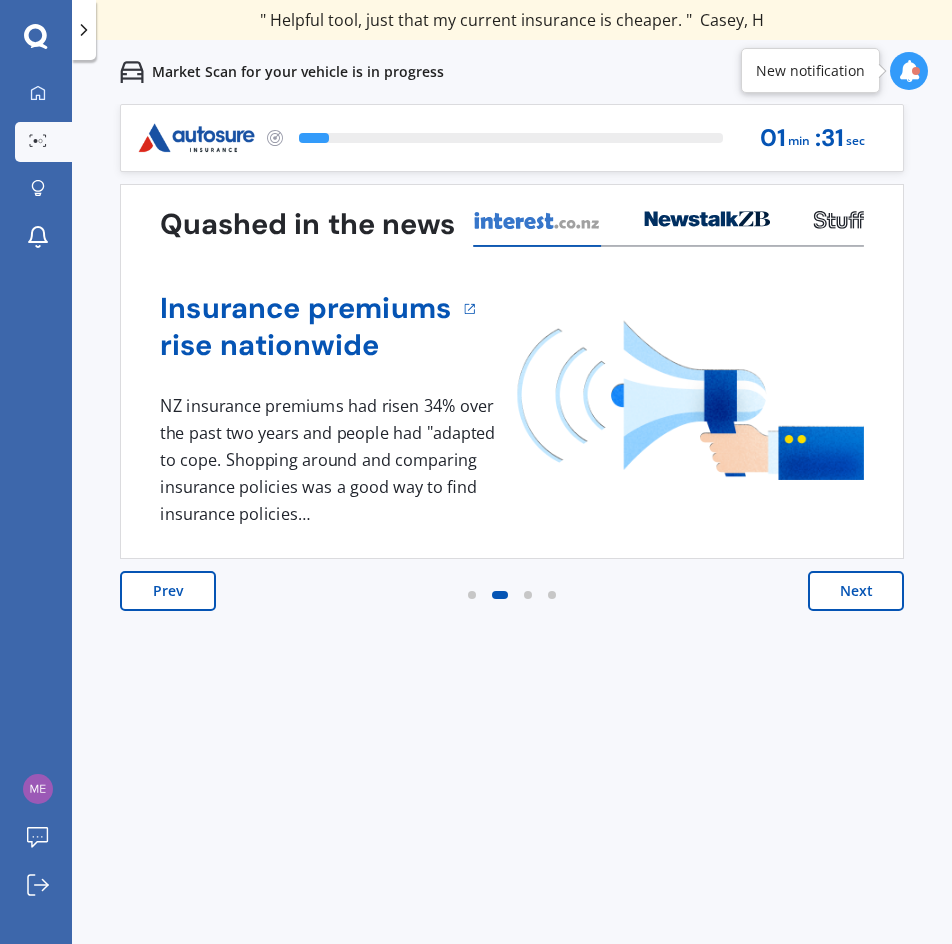 click on "Next" at bounding box center (856, 591) 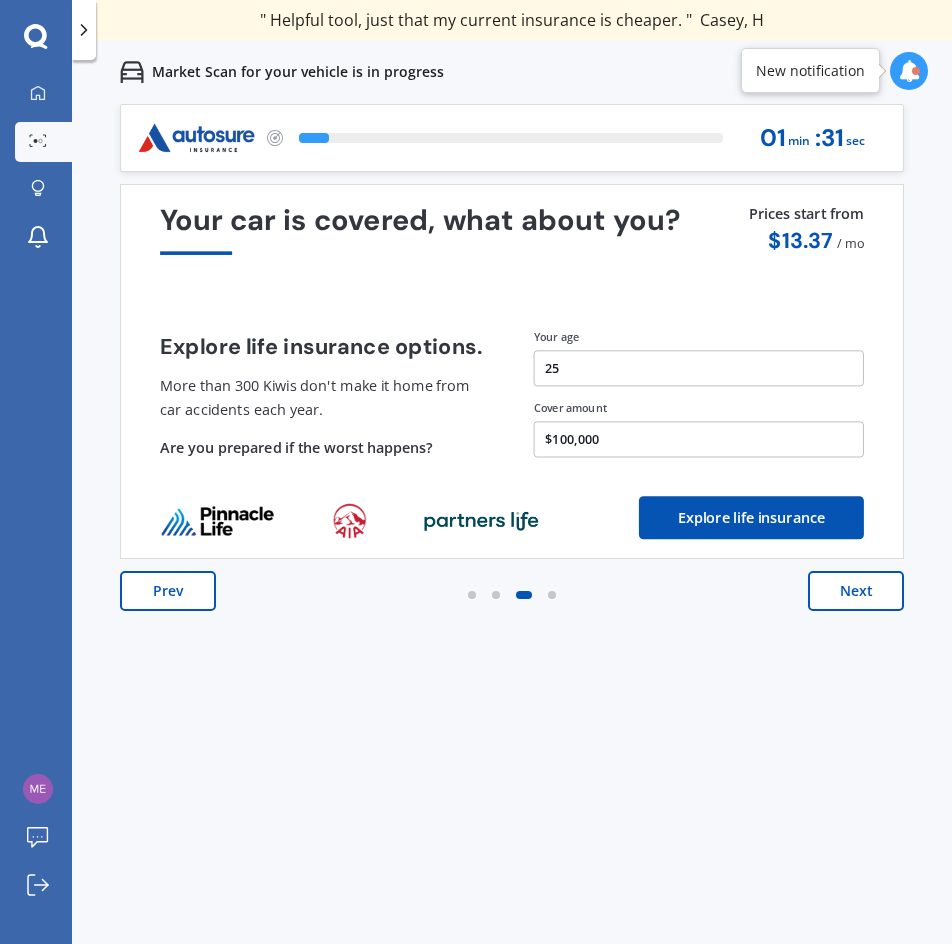click on "Next" at bounding box center [856, 591] 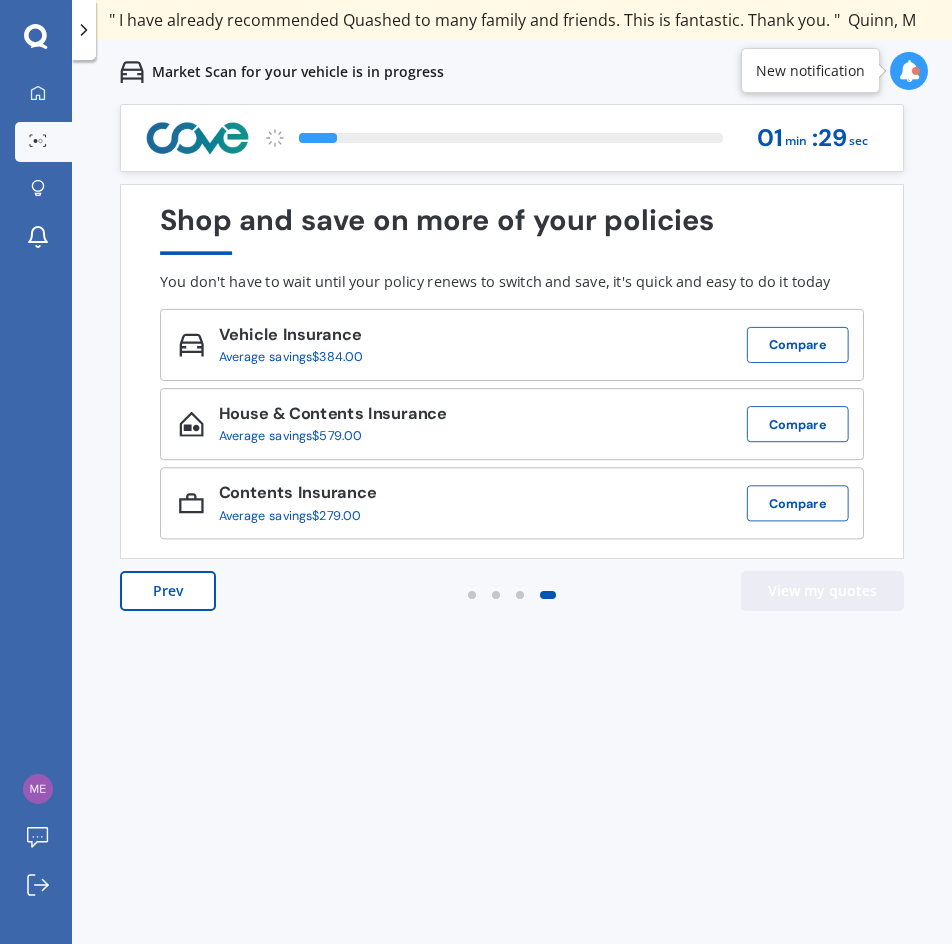 click on "View my quotes" at bounding box center [822, 591] 